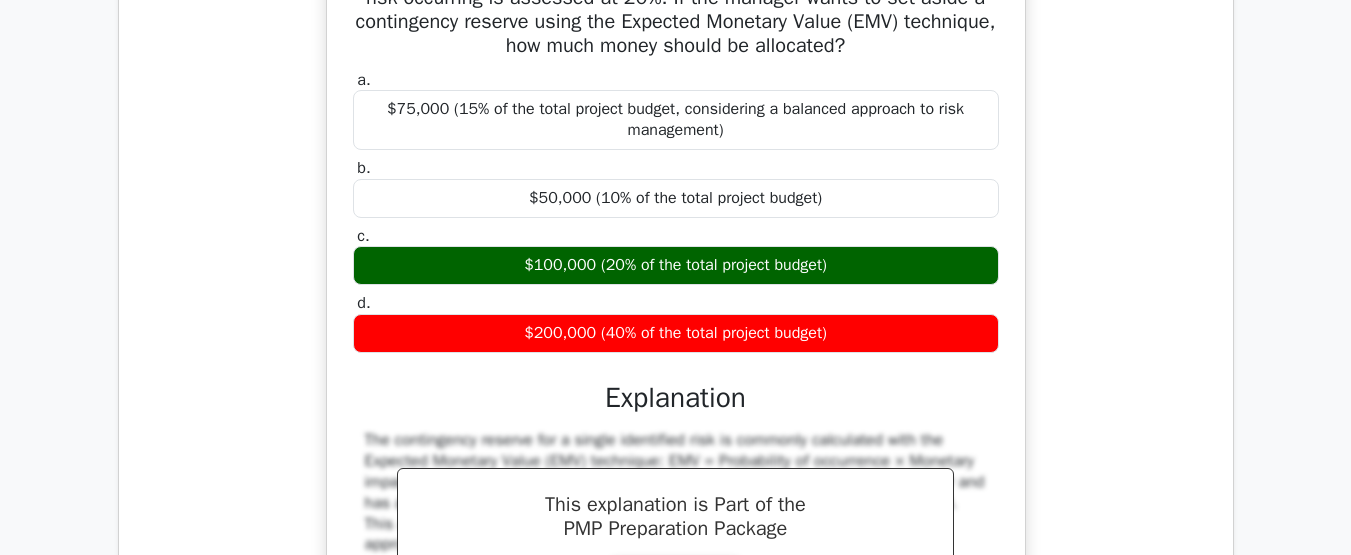 scroll, scrollTop: 0, scrollLeft: 0, axis: both 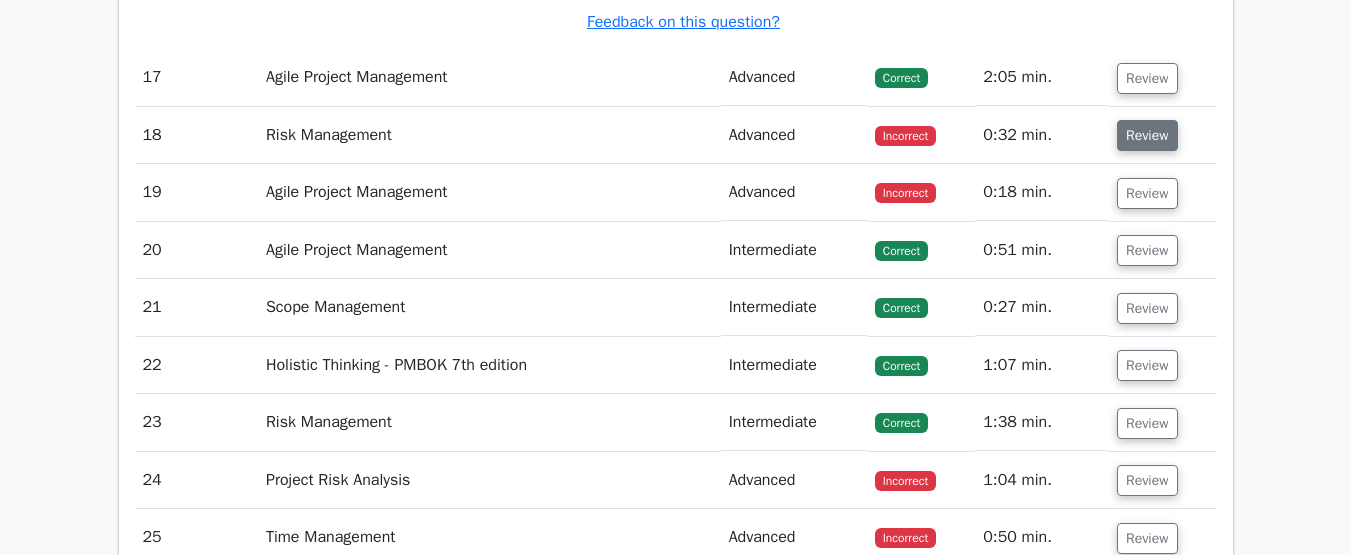 click on "Review" at bounding box center (1147, 135) 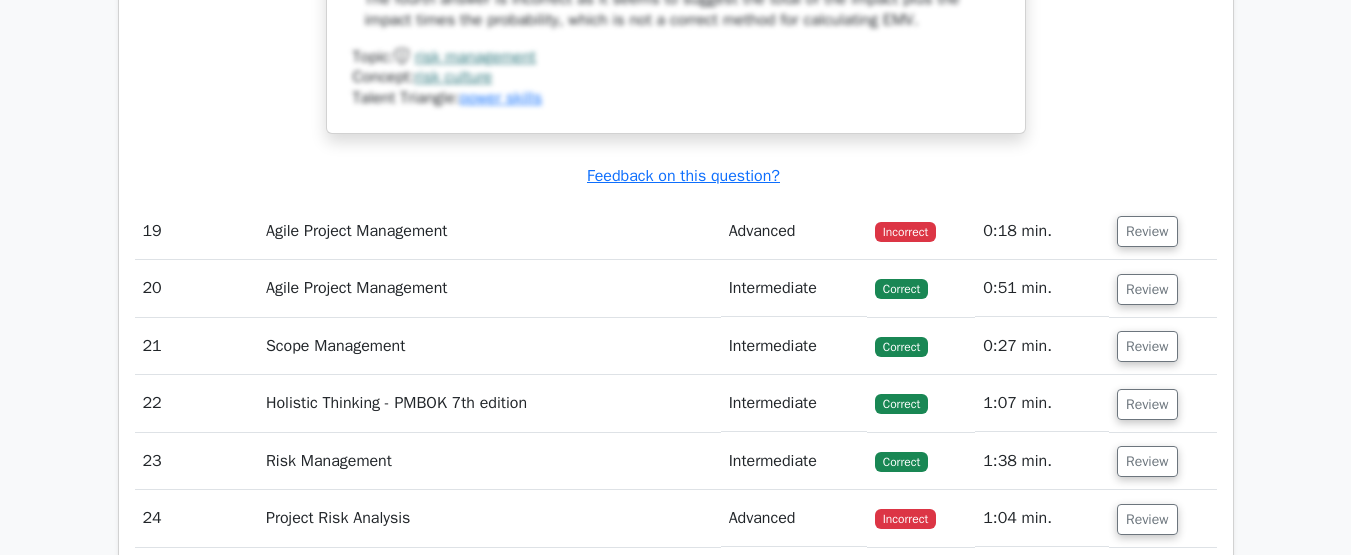 scroll, scrollTop: 5940, scrollLeft: 0, axis: vertical 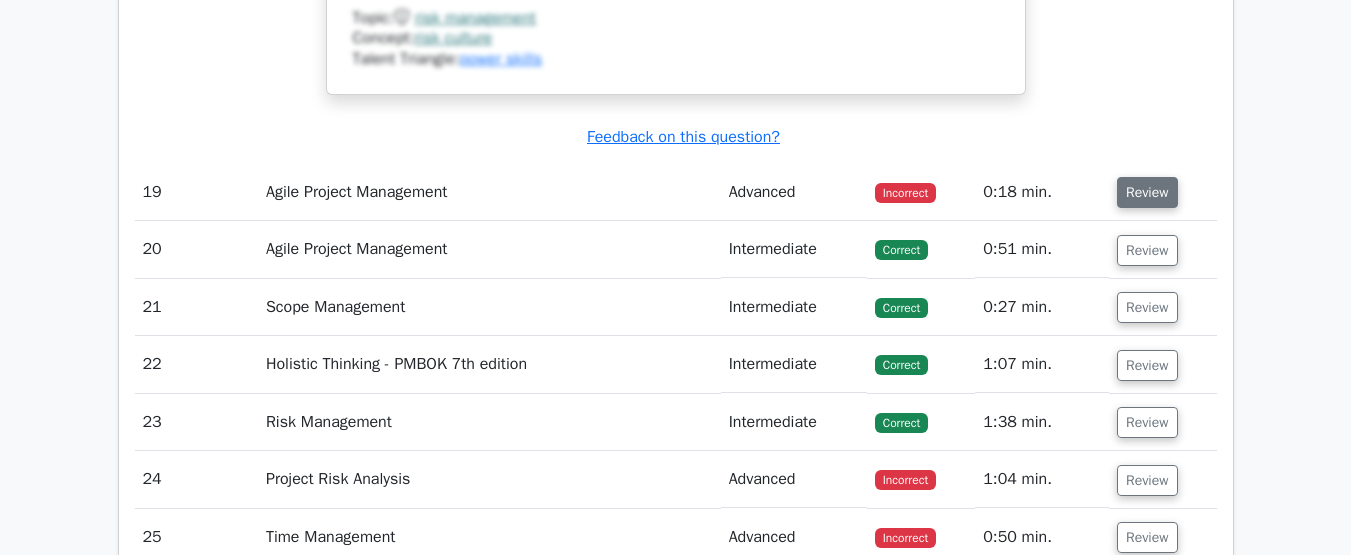 click on "Review" at bounding box center [1147, 192] 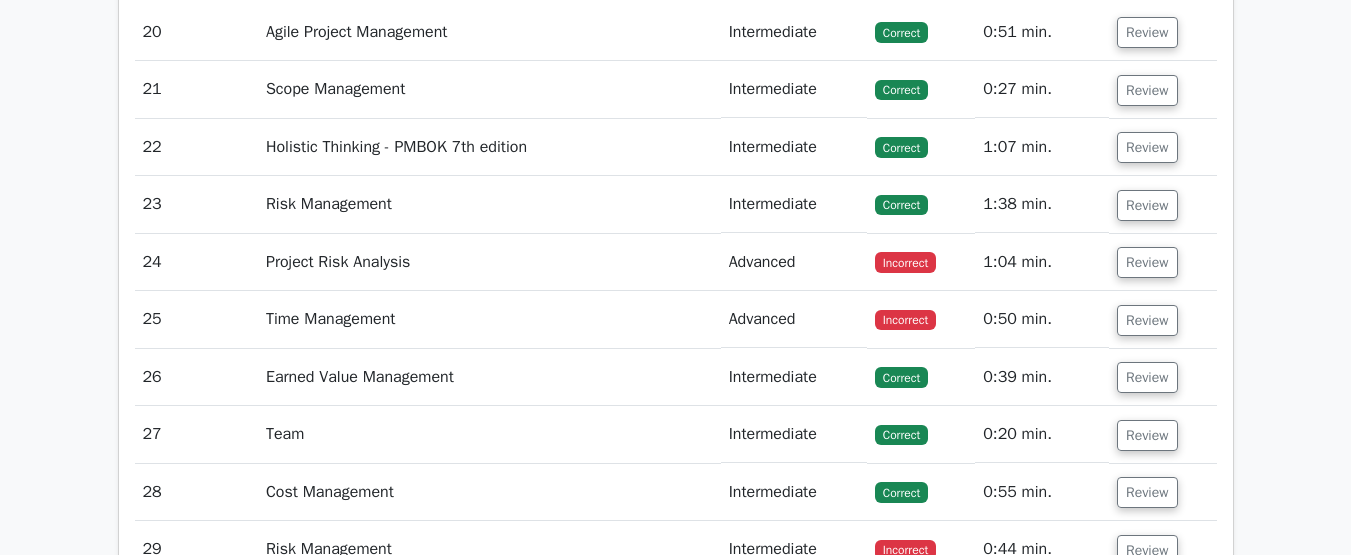 scroll, scrollTop: 7540, scrollLeft: 0, axis: vertical 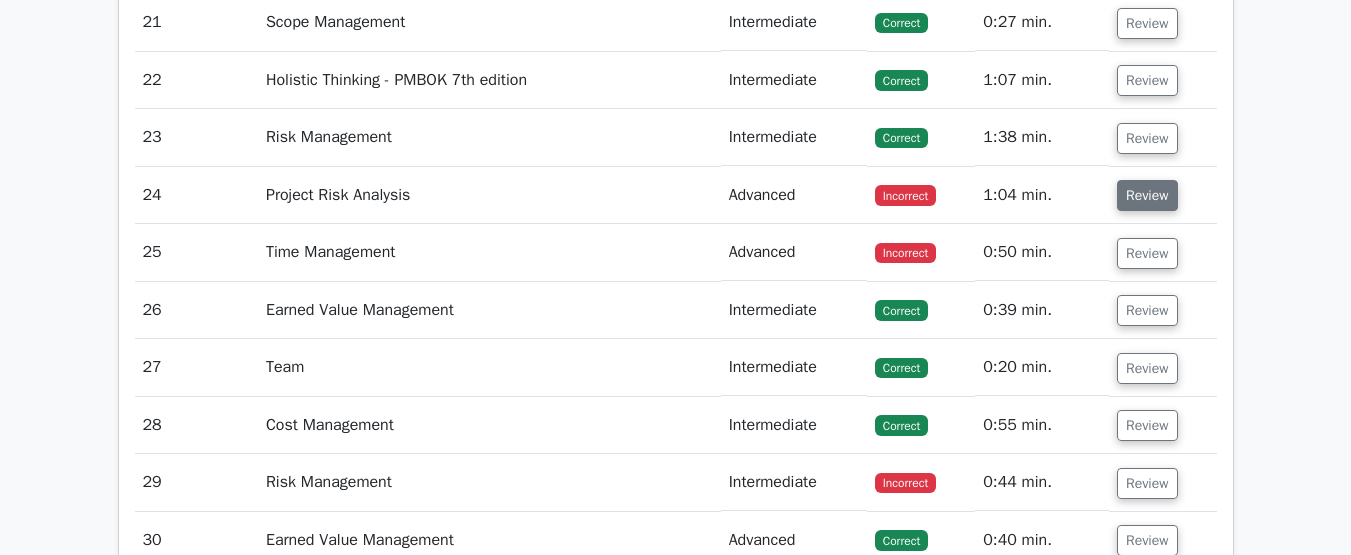 click on "Review" at bounding box center (1147, 195) 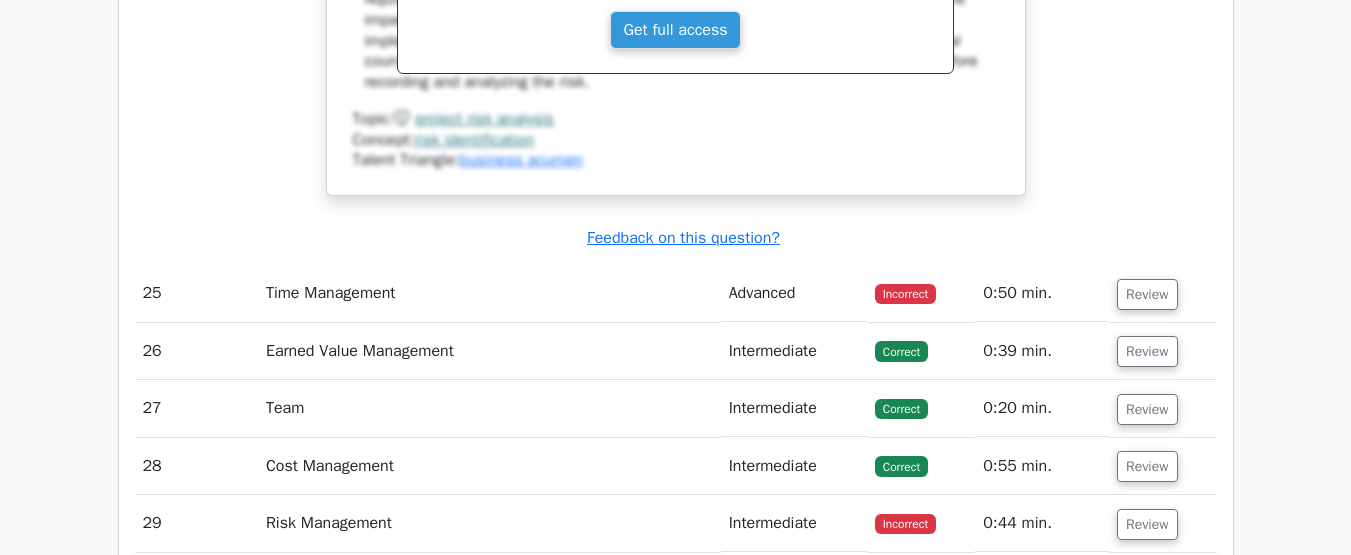 scroll, scrollTop: 8440, scrollLeft: 0, axis: vertical 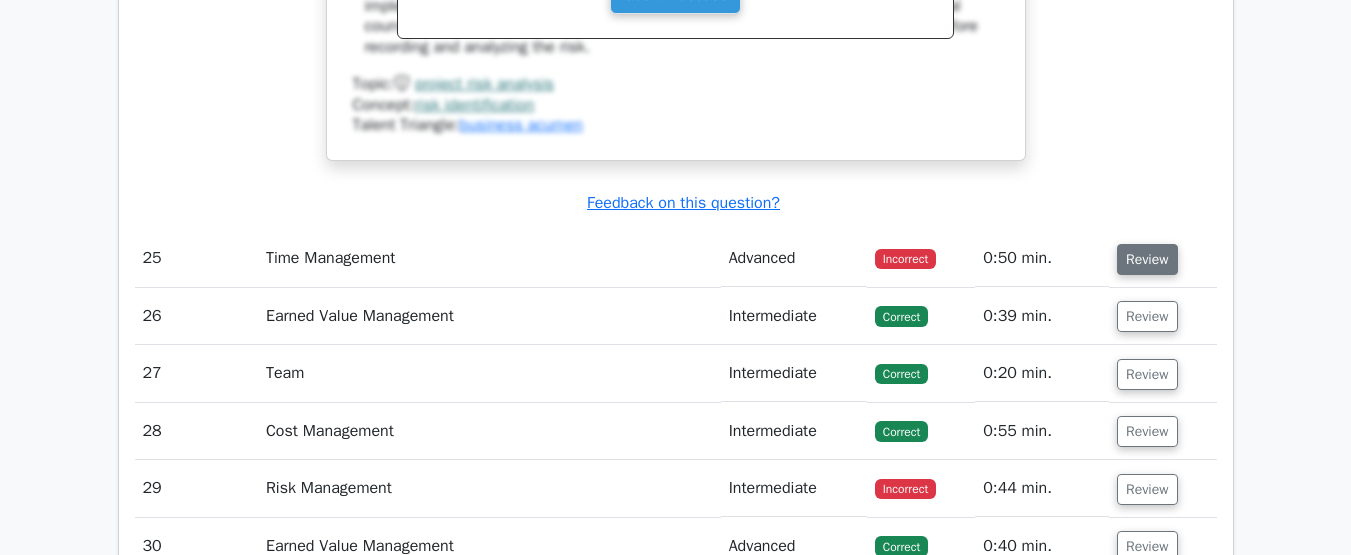 click on "Review" at bounding box center [1147, 259] 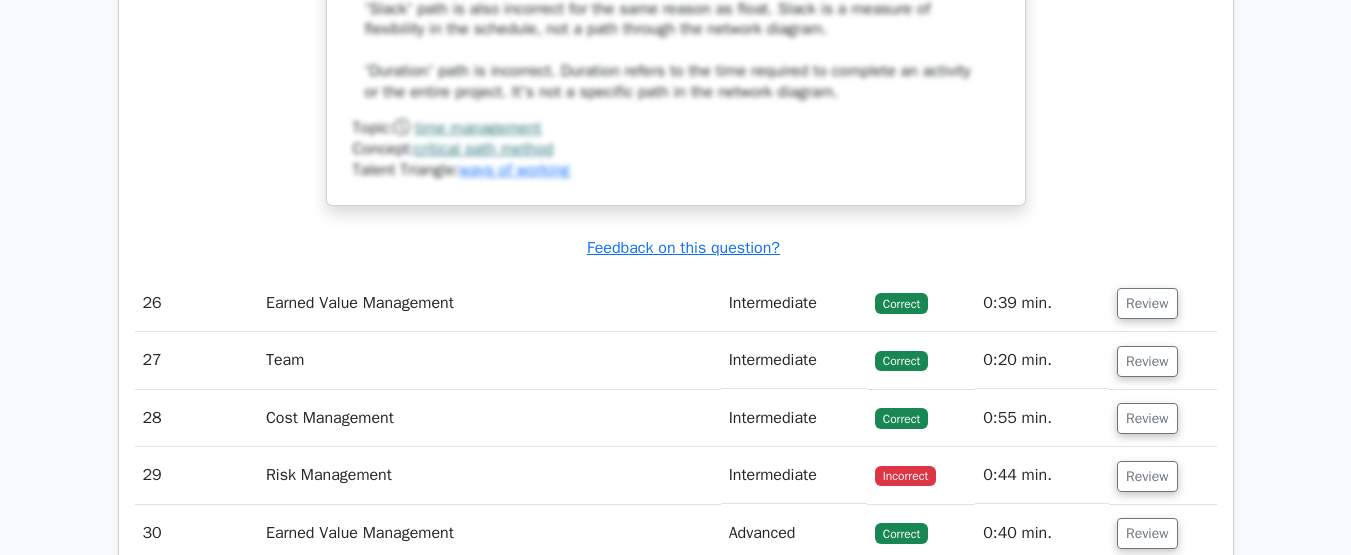 scroll, scrollTop: 9540, scrollLeft: 0, axis: vertical 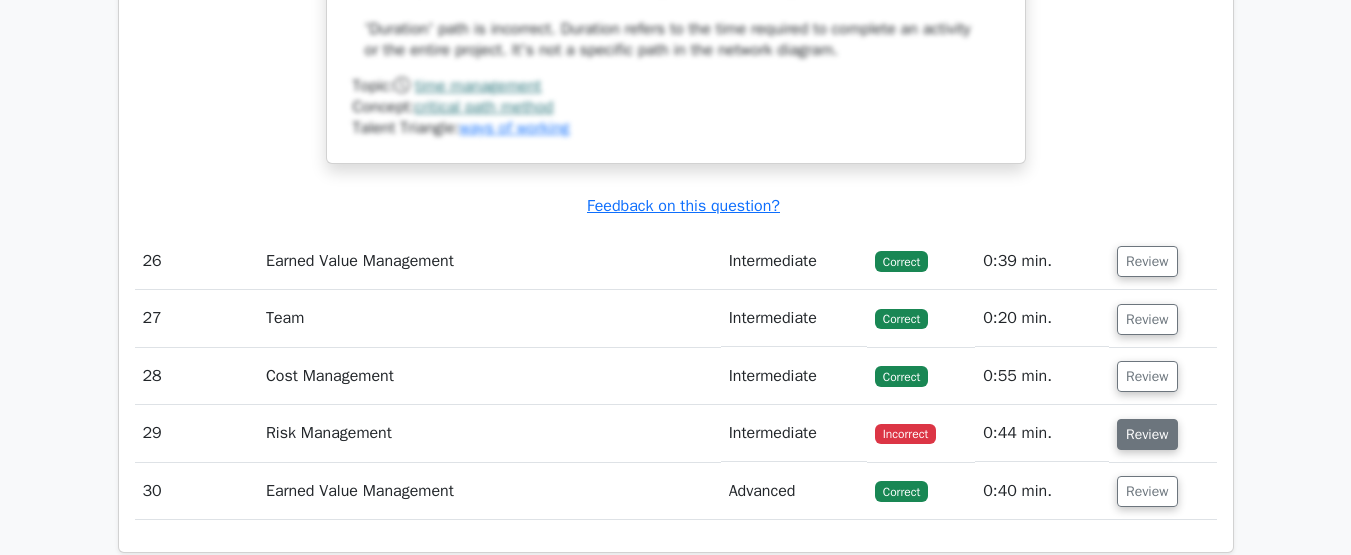 click on "Review" at bounding box center [1147, 434] 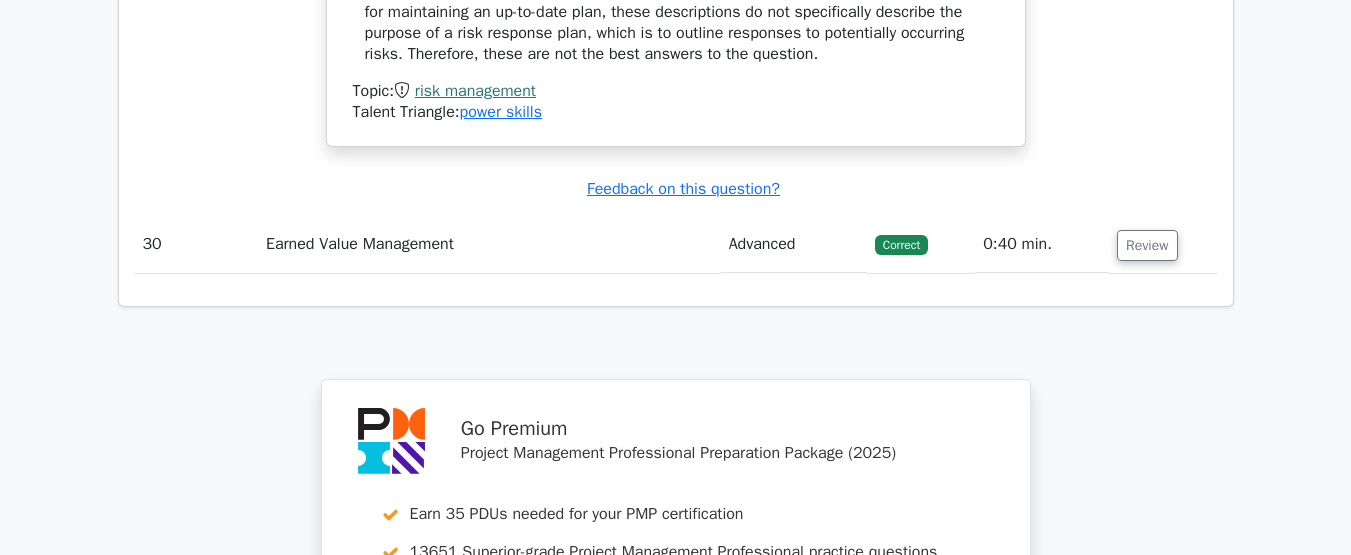 scroll, scrollTop: 10540, scrollLeft: 0, axis: vertical 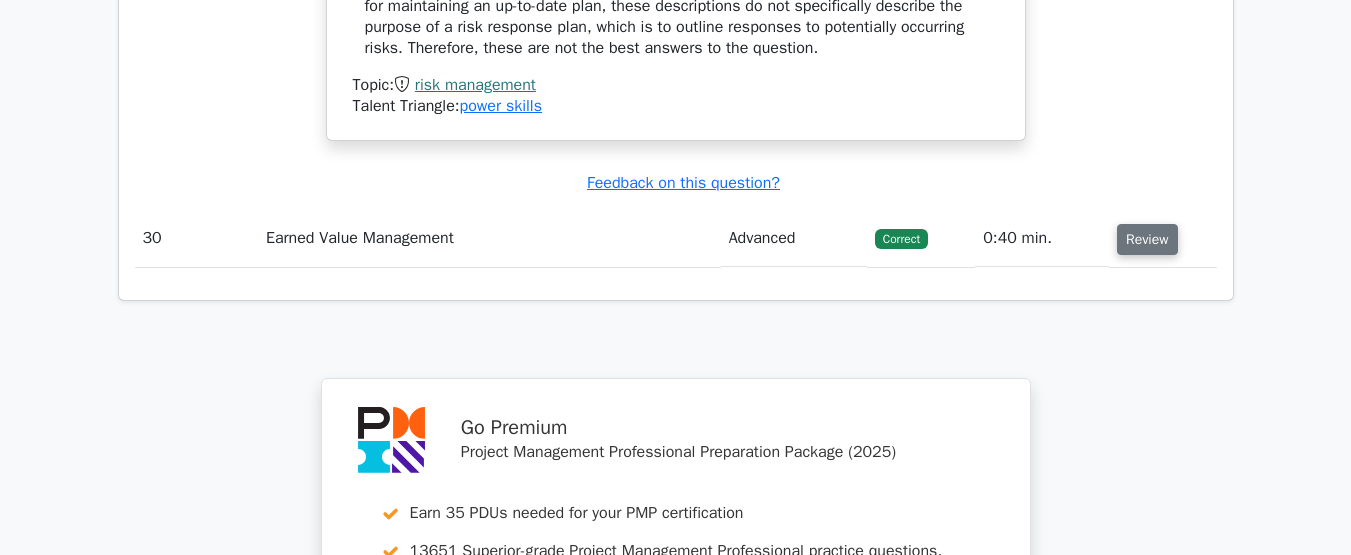 click on "Review" at bounding box center (1147, 239) 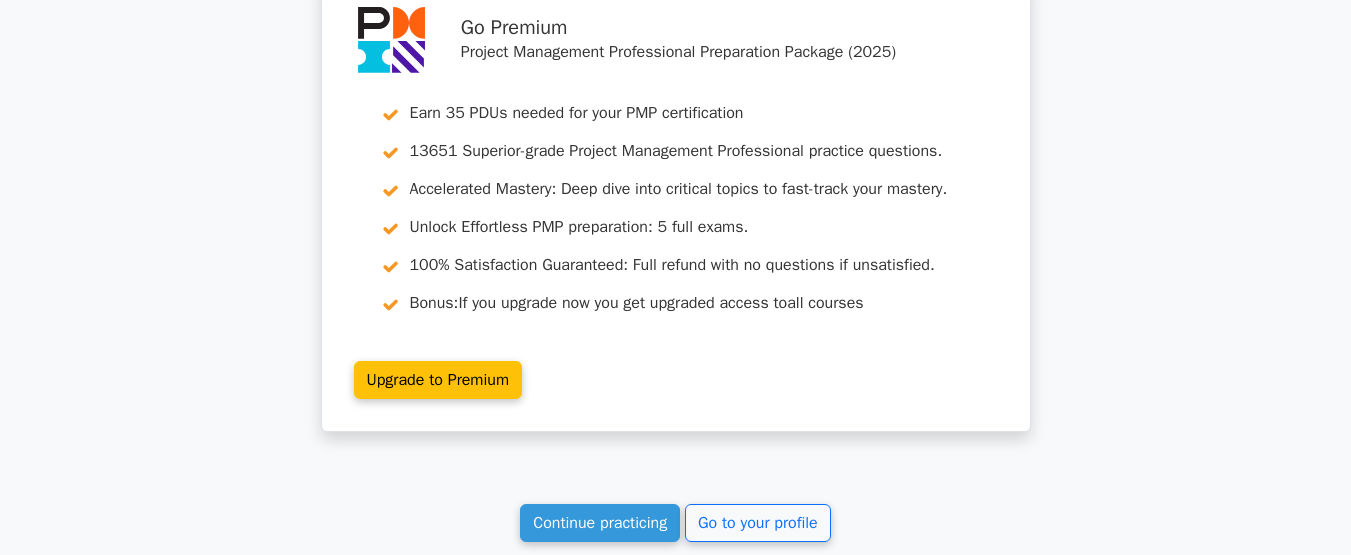scroll, scrollTop: 11940, scrollLeft: 0, axis: vertical 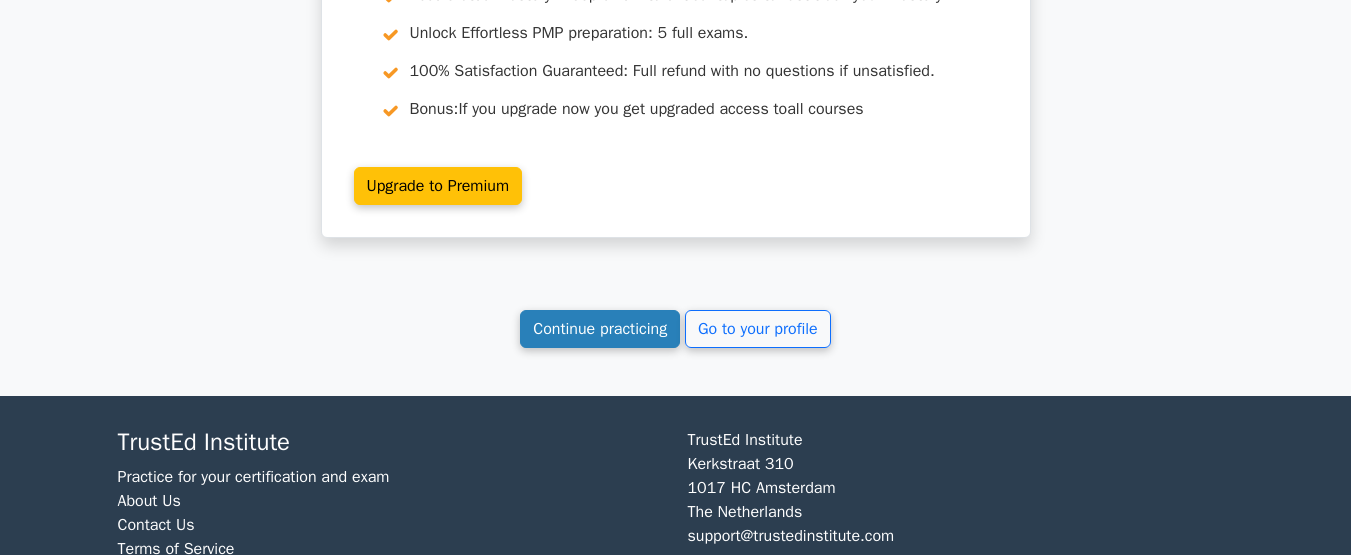 click on "Continue practicing" at bounding box center (600, 329) 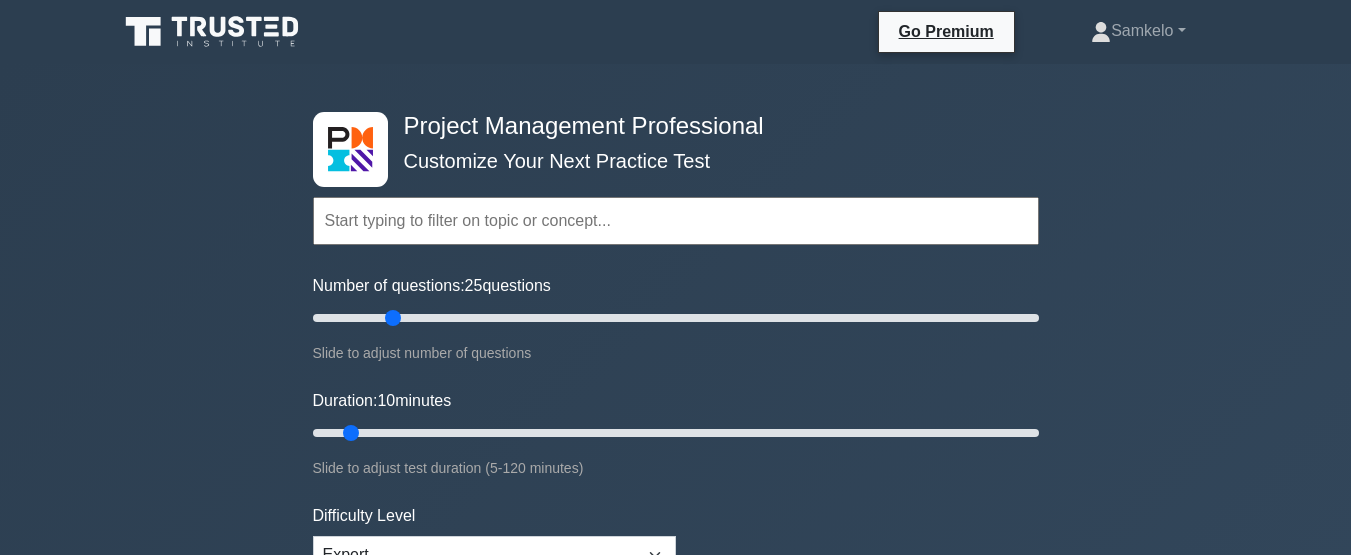 scroll, scrollTop: 0, scrollLeft: 0, axis: both 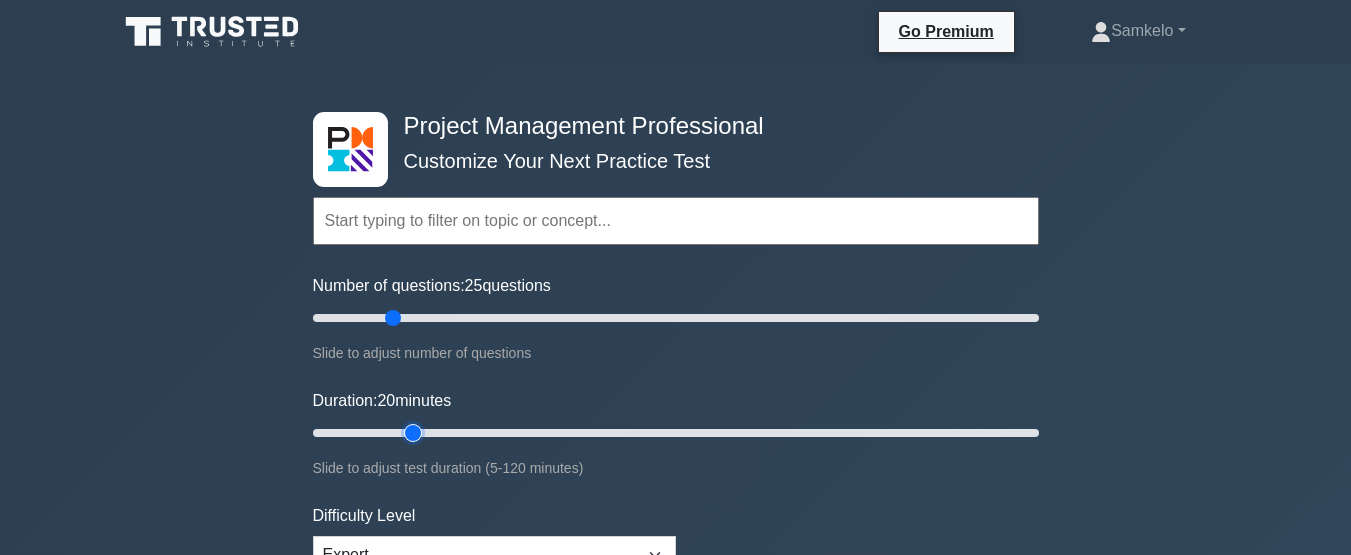 click on "Duration:  20  minutes" at bounding box center [676, 433] 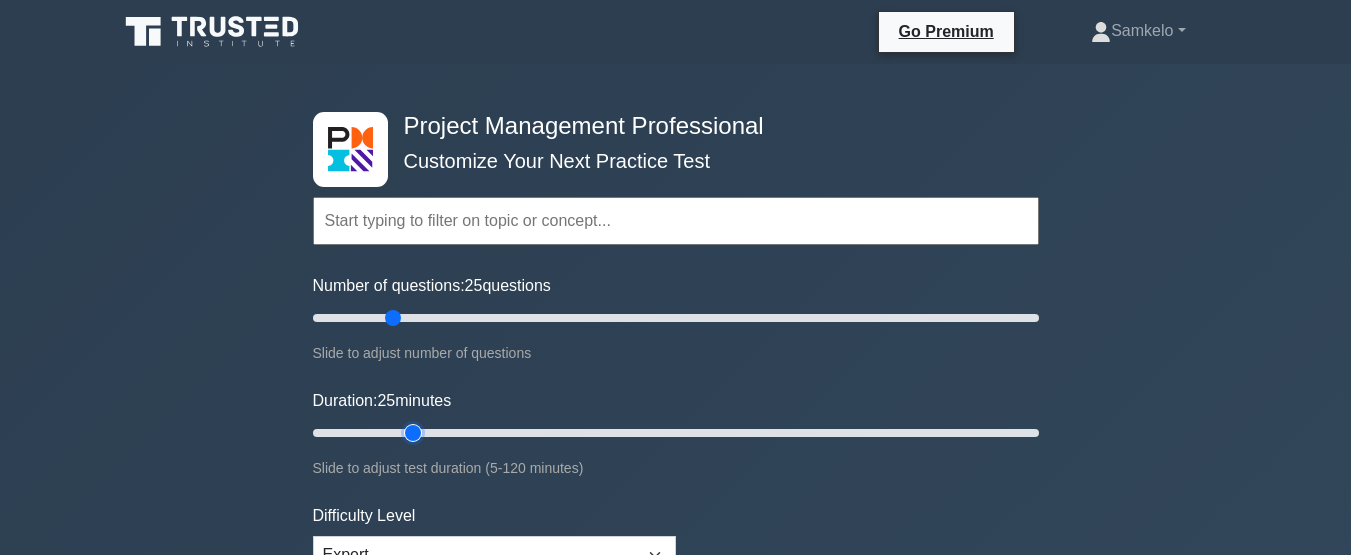 type on "25" 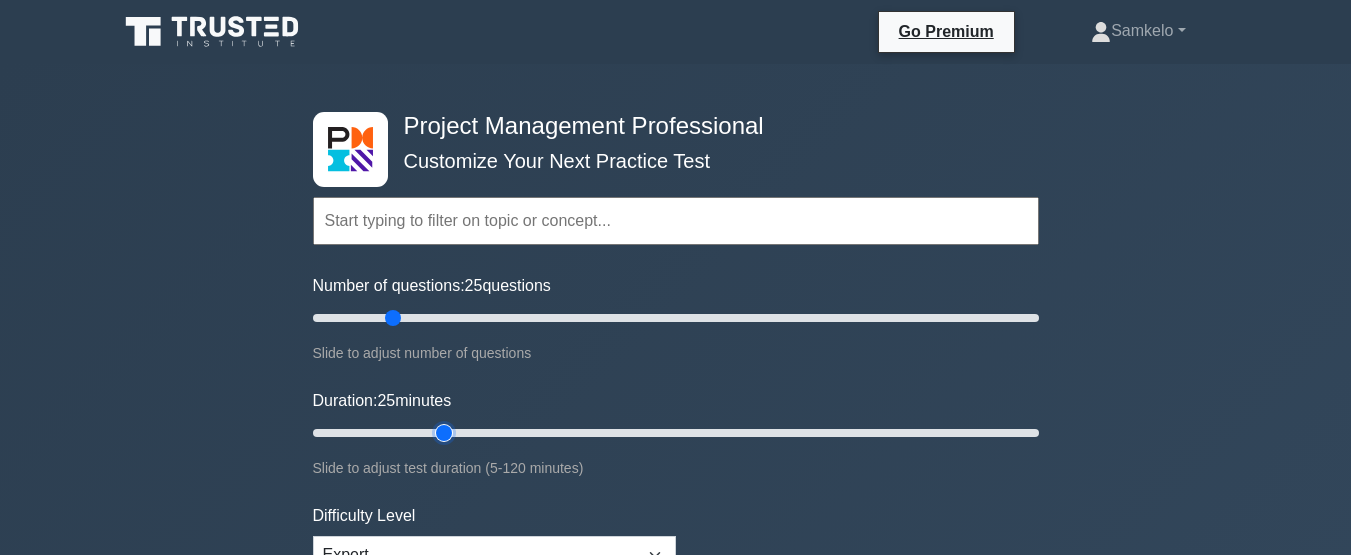 click on "Duration:  25  minutes" at bounding box center [676, 433] 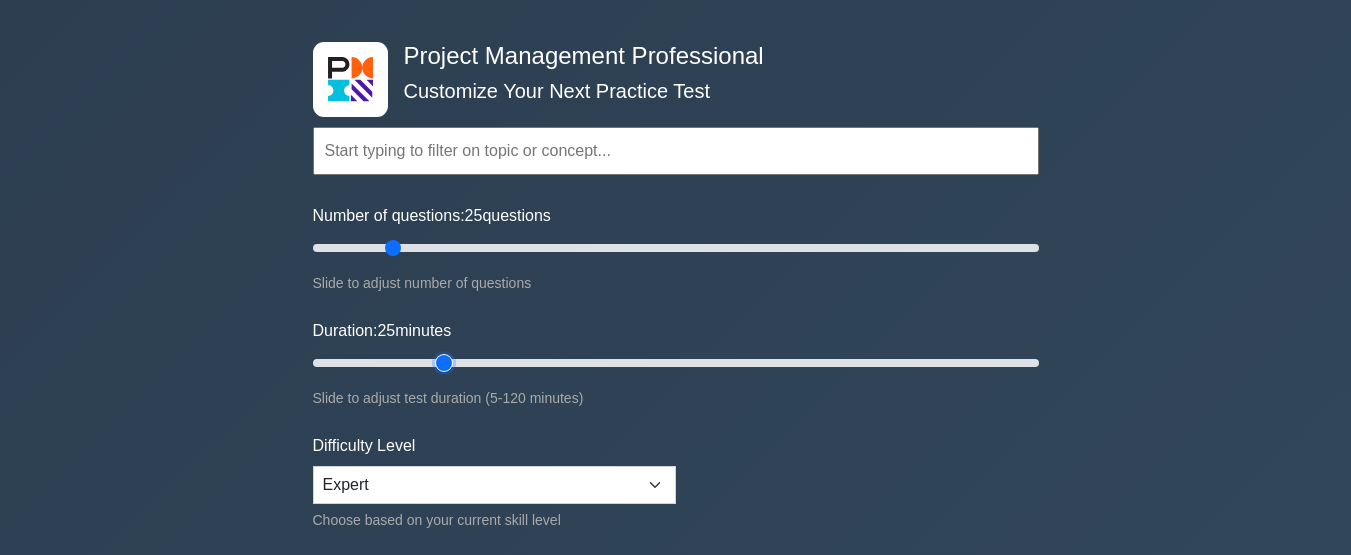 scroll, scrollTop: 200, scrollLeft: 0, axis: vertical 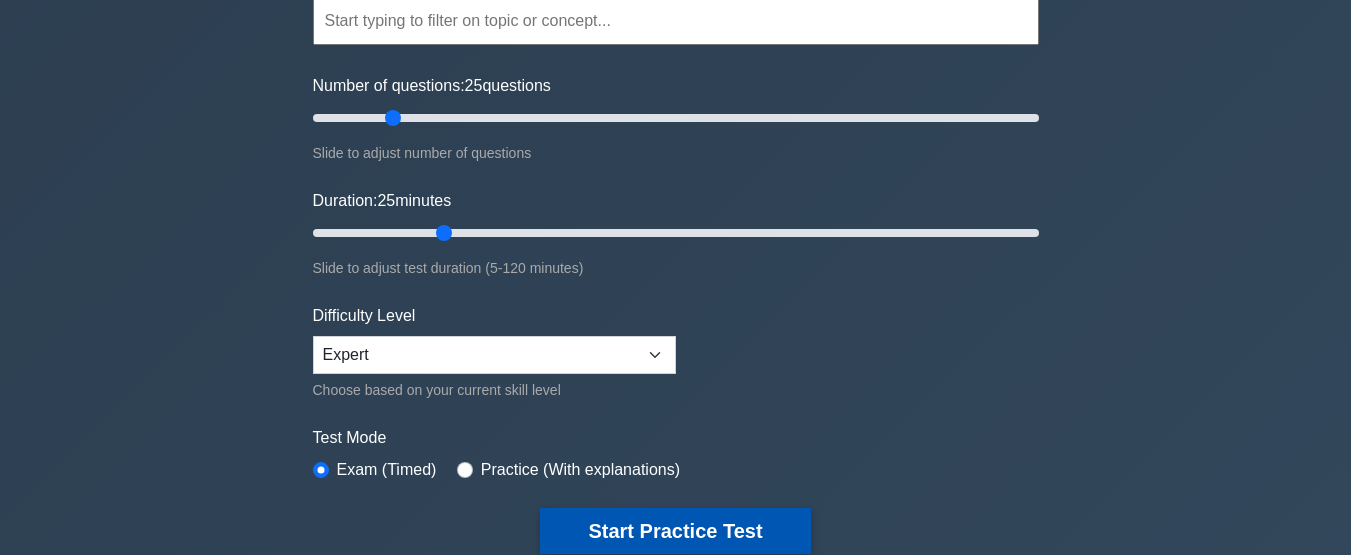 click on "Start Practice Test" at bounding box center (675, 531) 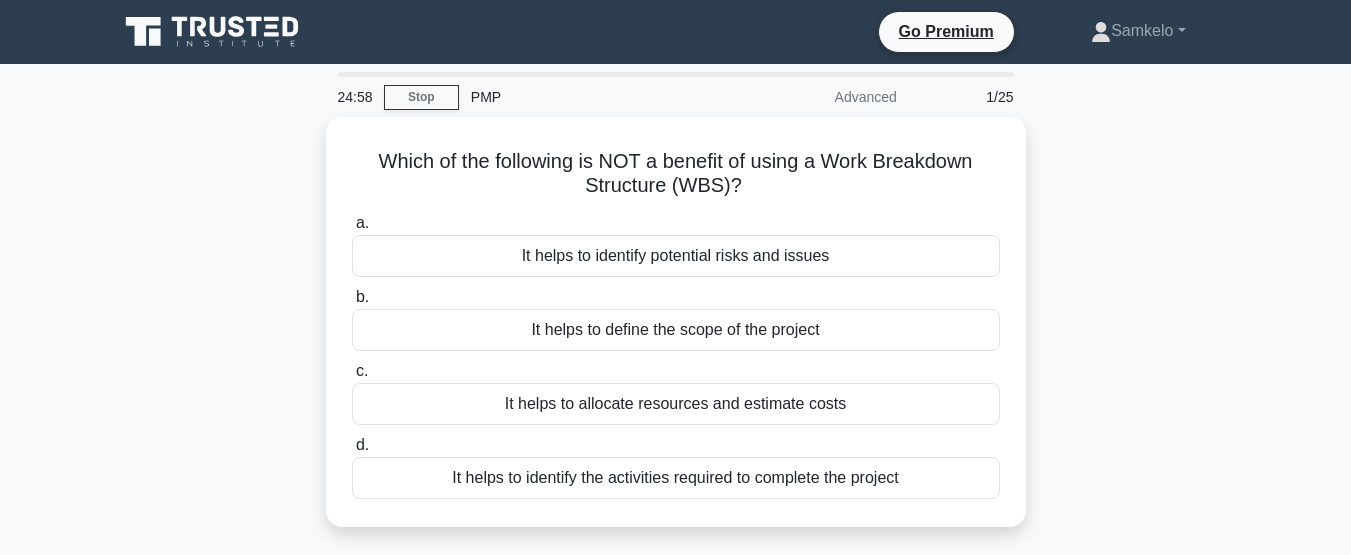 scroll, scrollTop: 0, scrollLeft: 0, axis: both 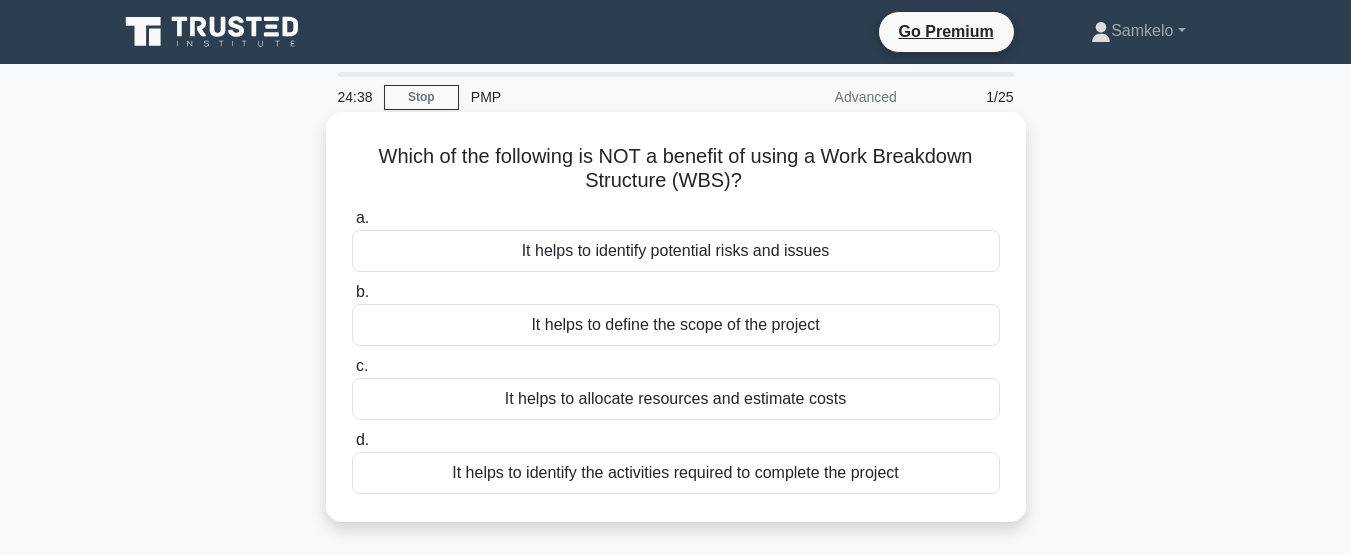 click on "It helps to allocate resources and estimate costs" at bounding box center (676, 399) 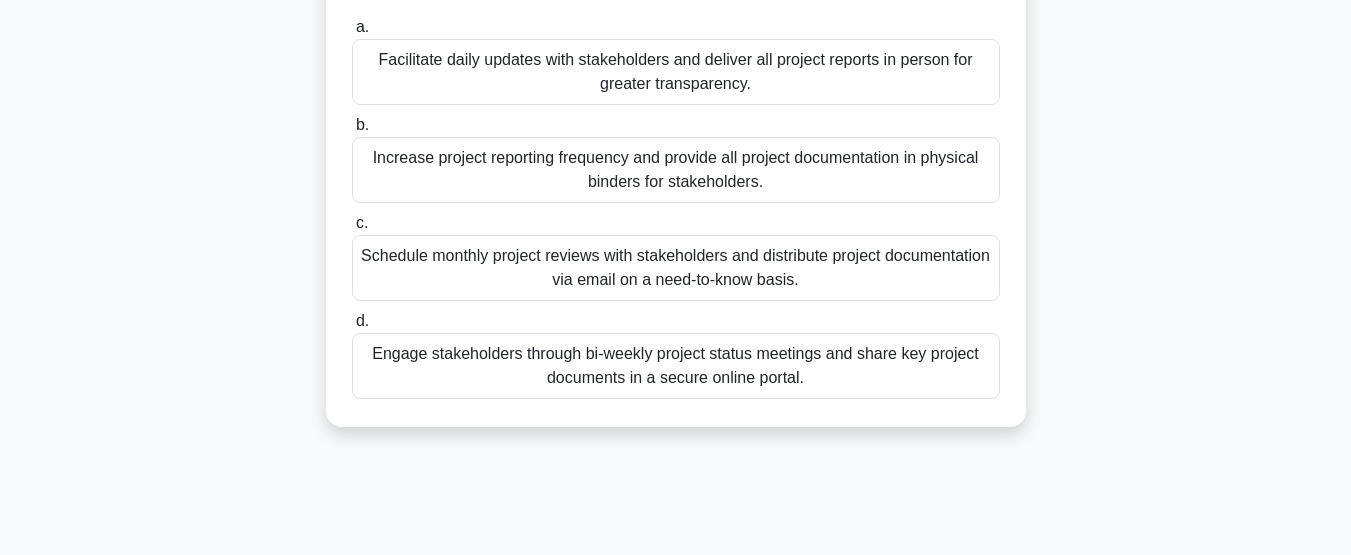 scroll, scrollTop: 300, scrollLeft: 0, axis: vertical 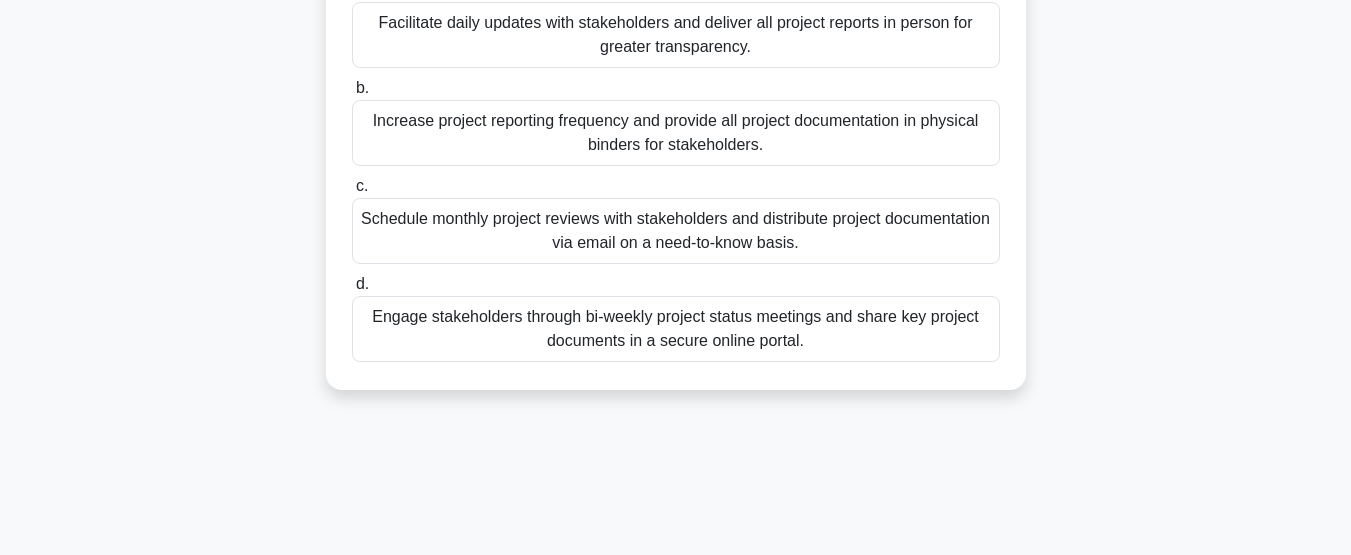 click on "Engage stakeholders through bi-weekly project status meetings and share key project documents in a secure online portal." at bounding box center [676, 329] 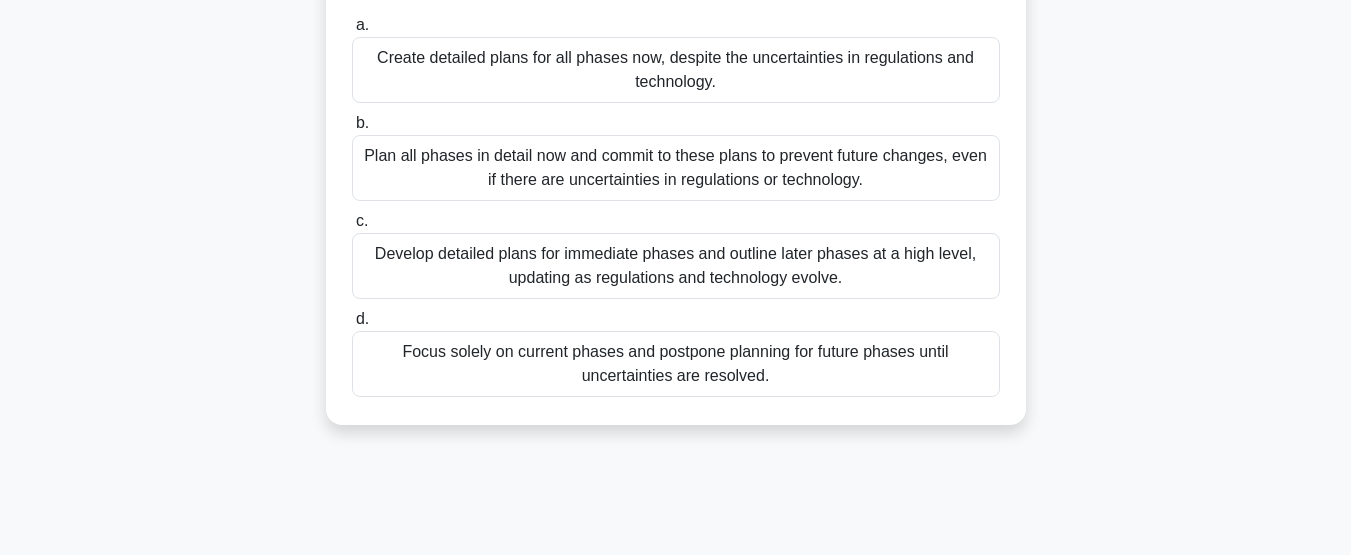 scroll, scrollTop: 300, scrollLeft: 0, axis: vertical 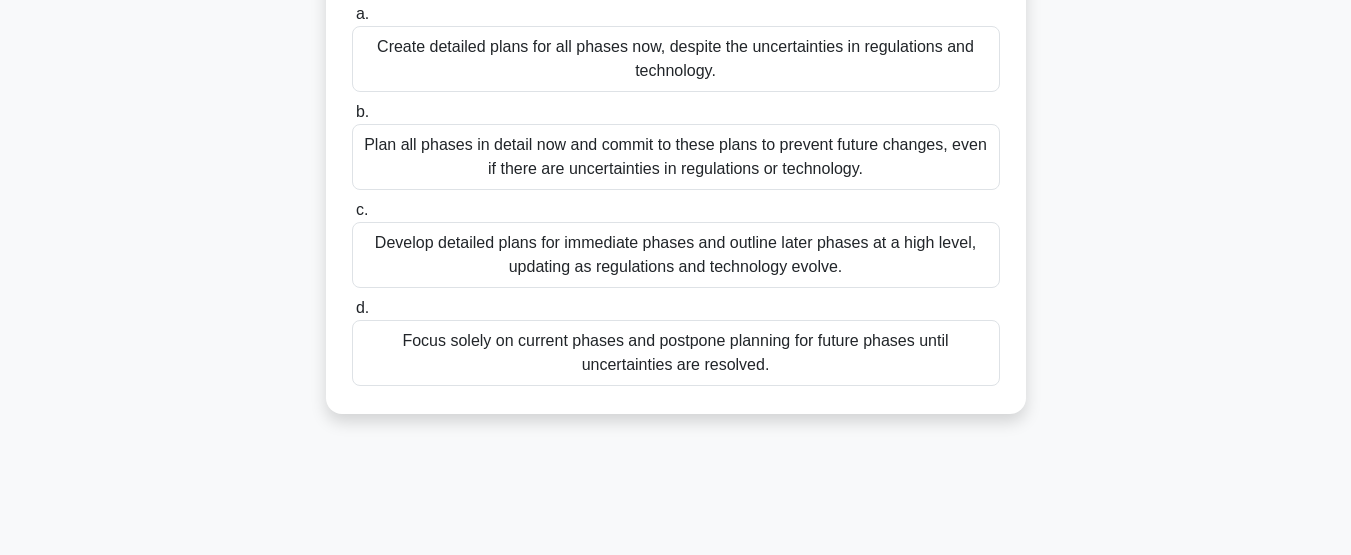 click on "Develop detailed plans for immediate phases and outline later phases at a high level, updating as regulations and technology evolve." at bounding box center [676, 255] 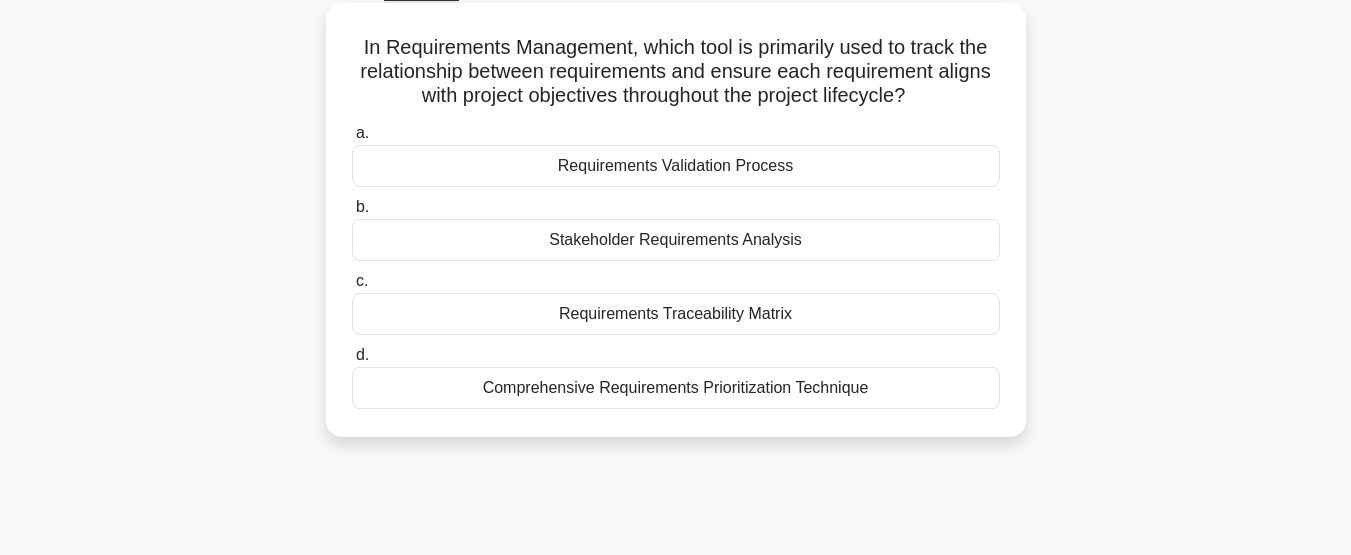 scroll, scrollTop: 0, scrollLeft: 0, axis: both 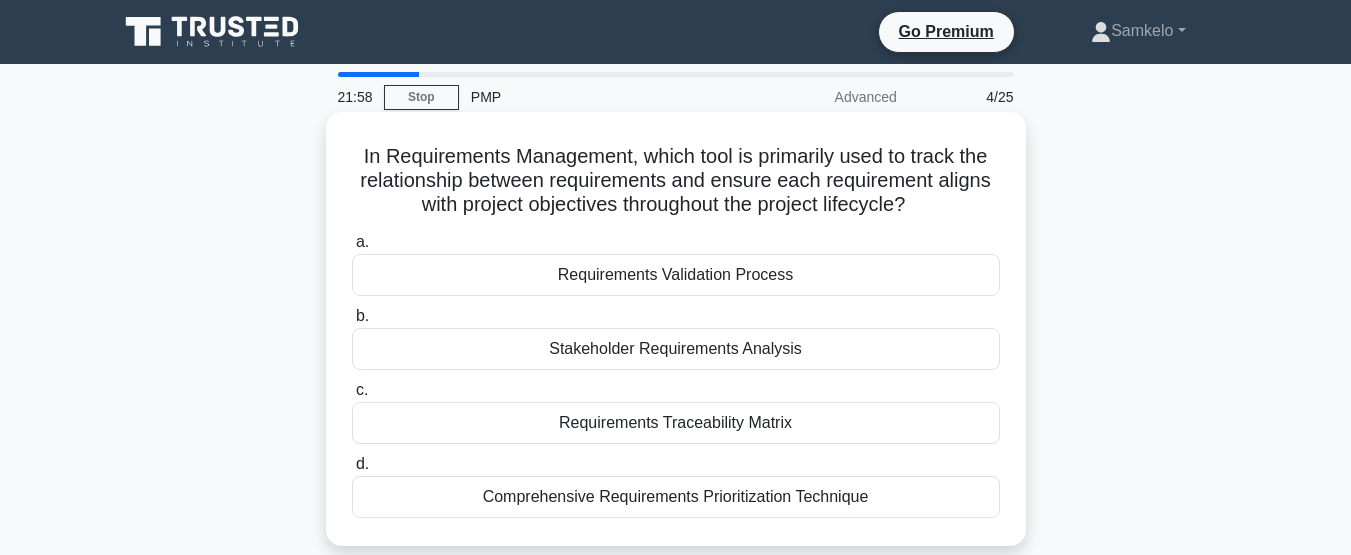 click on "Requirements Traceability Matrix" at bounding box center (676, 423) 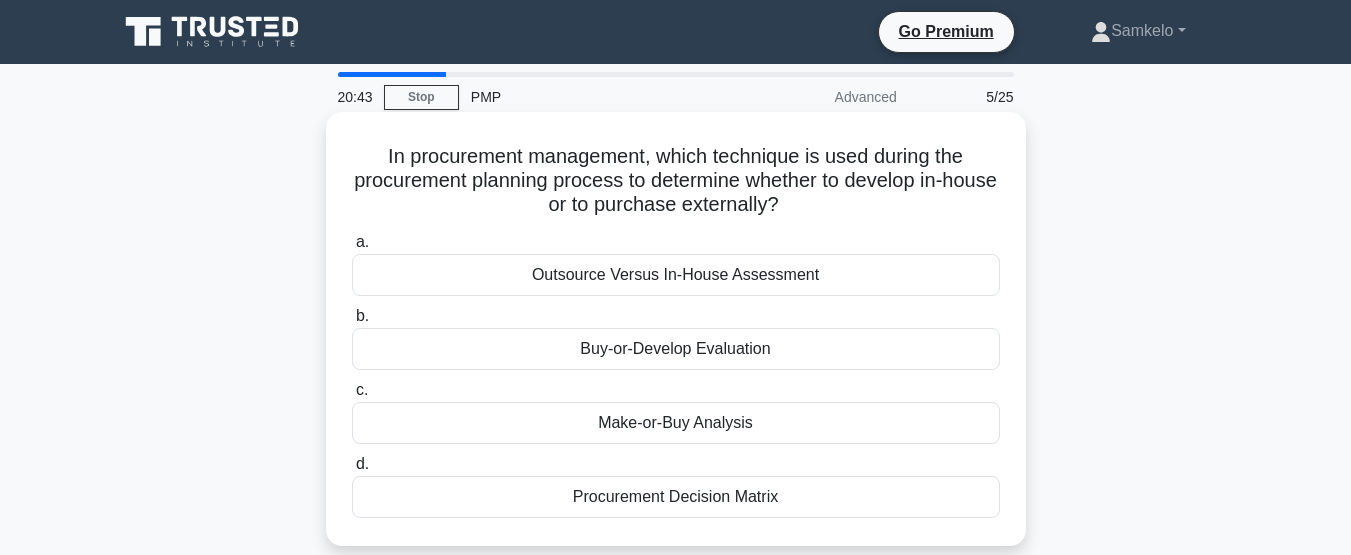 click on "Buy-or-Develop Evaluation" at bounding box center [676, 349] 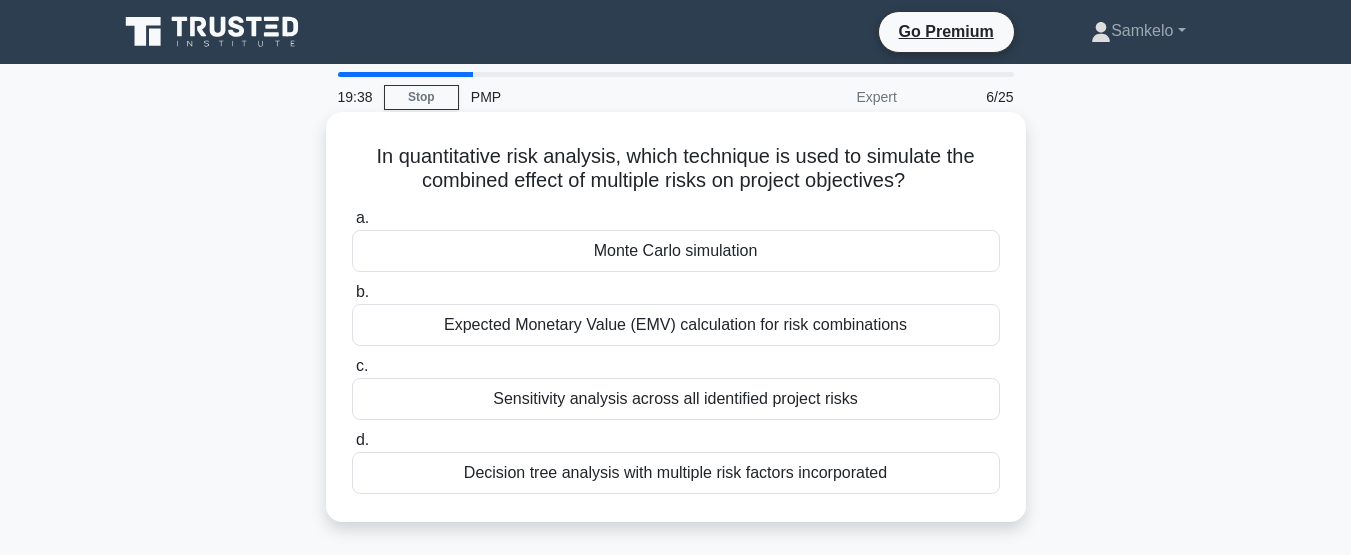click on "Monte Carlo simulation" at bounding box center [676, 251] 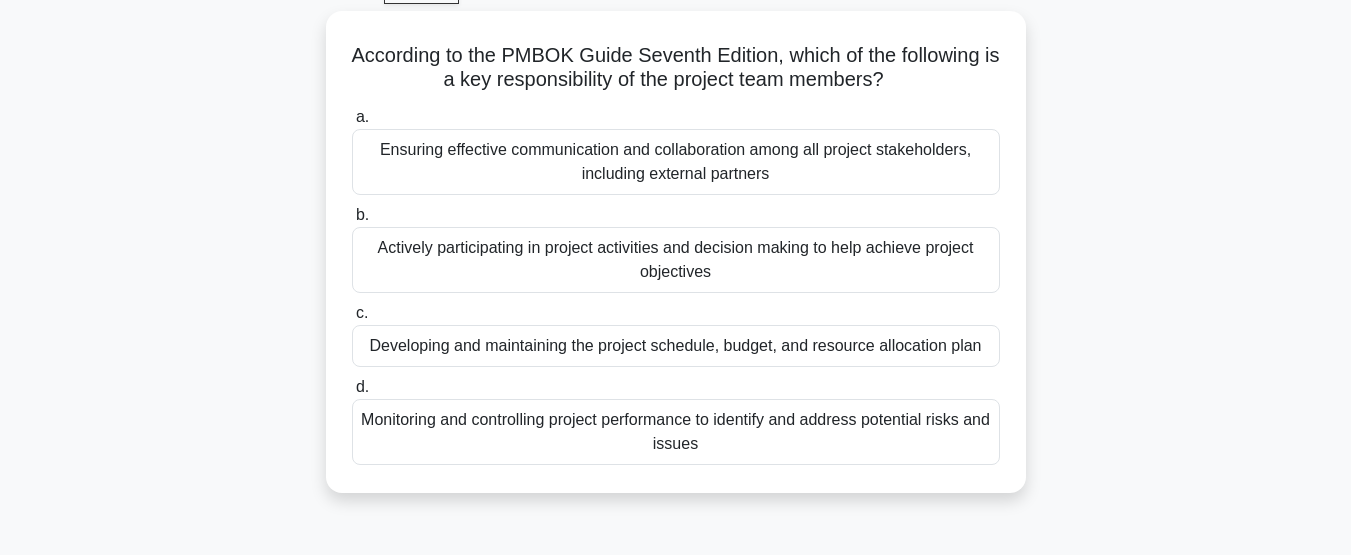 scroll, scrollTop: 200, scrollLeft: 0, axis: vertical 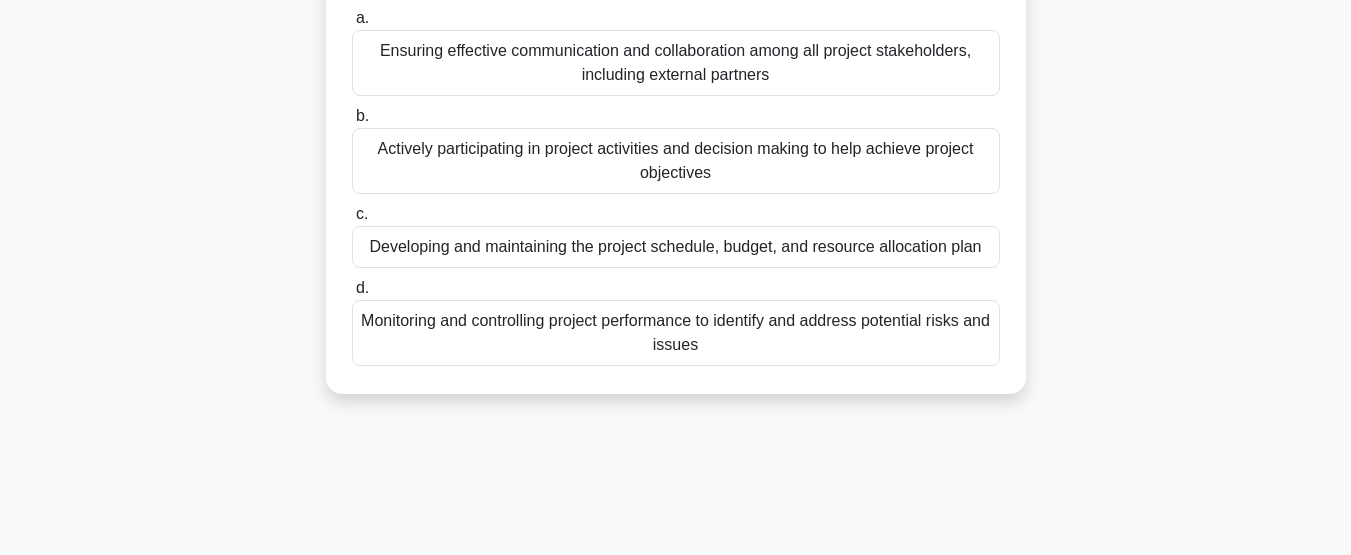 click on "Actively participating in project activities and decision making to help achieve project objectives" at bounding box center (676, 161) 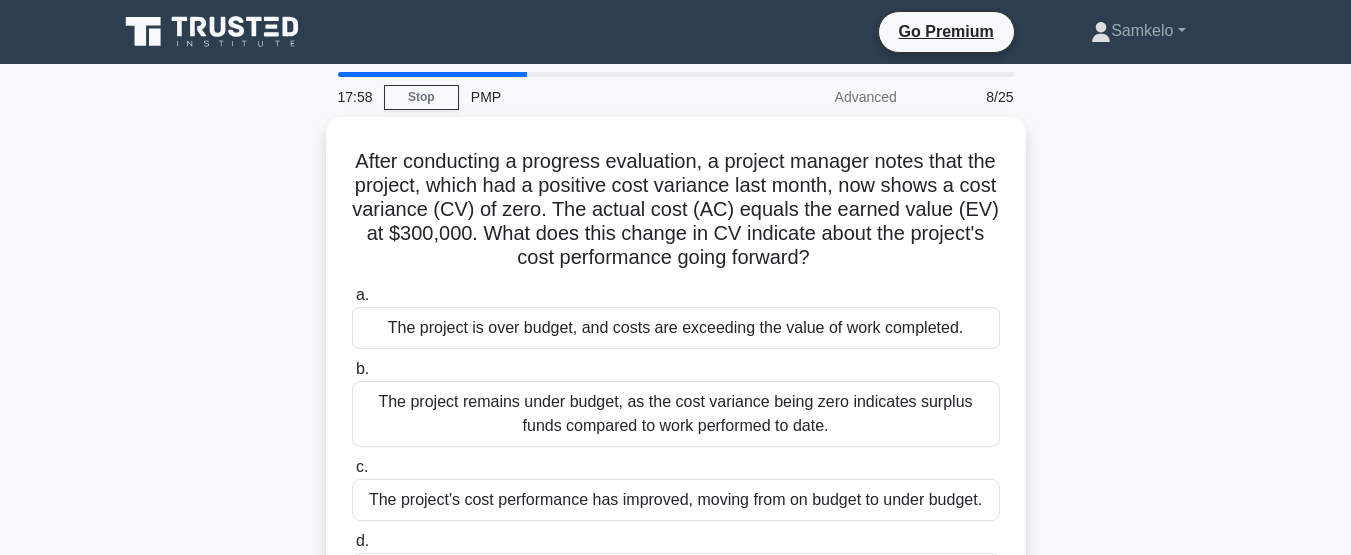 scroll, scrollTop: 100, scrollLeft: 0, axis: vertical 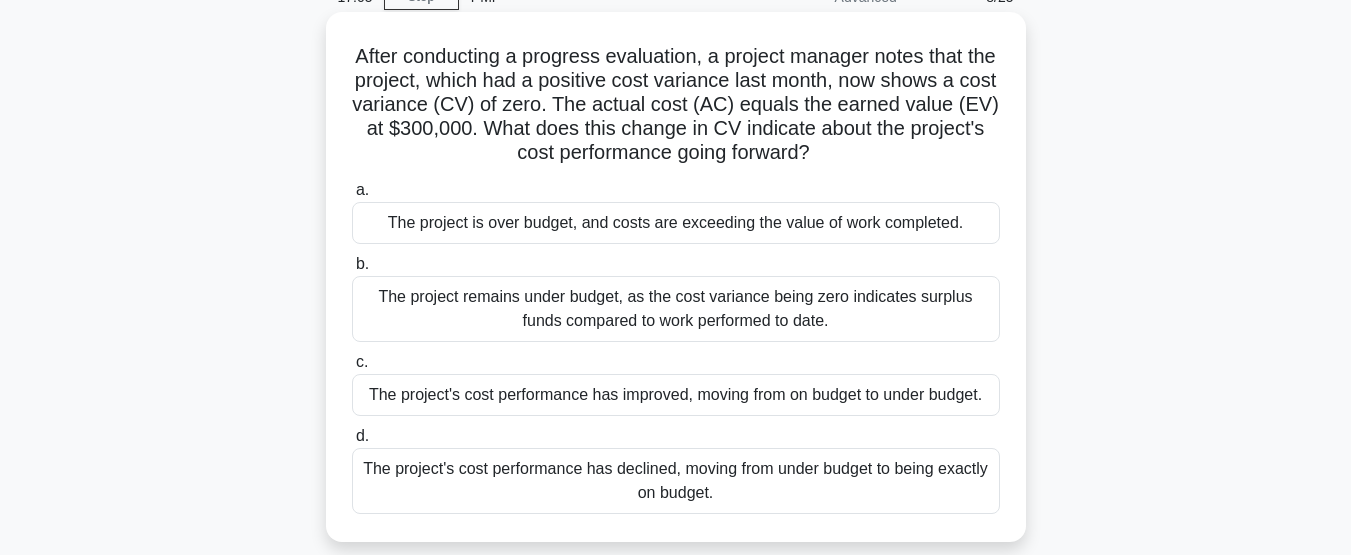 click on "The project's cost performance has improved, moving from on budget to under budget." at bounding box center [676, 395] 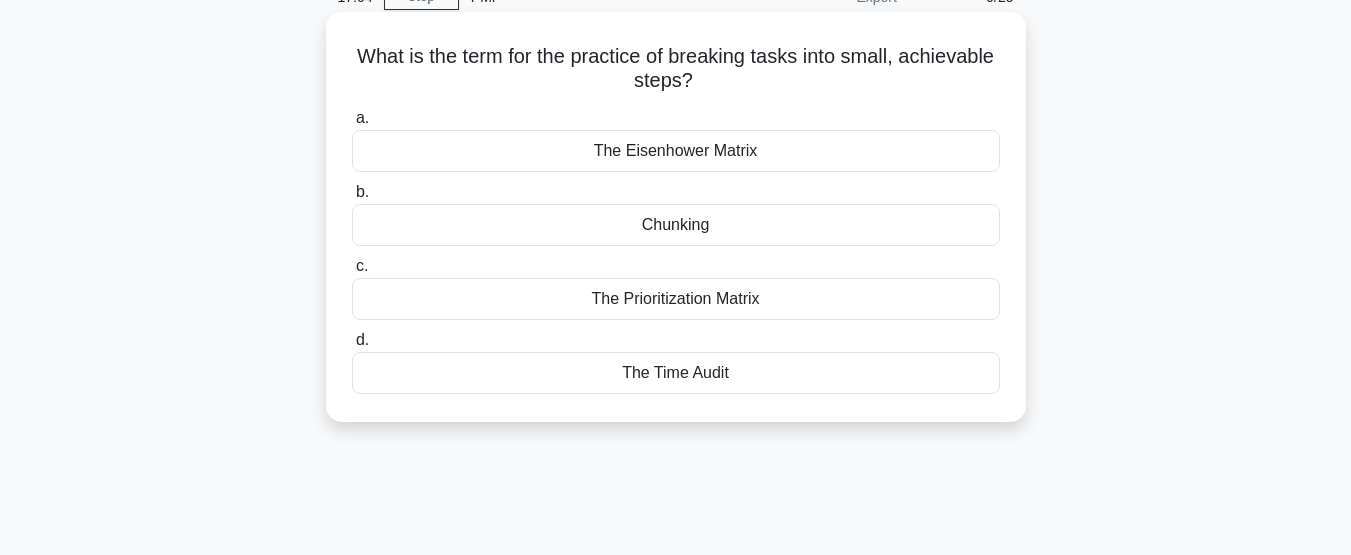 scroll, scrollTop: 0, scrollLeft: 0, axis: both 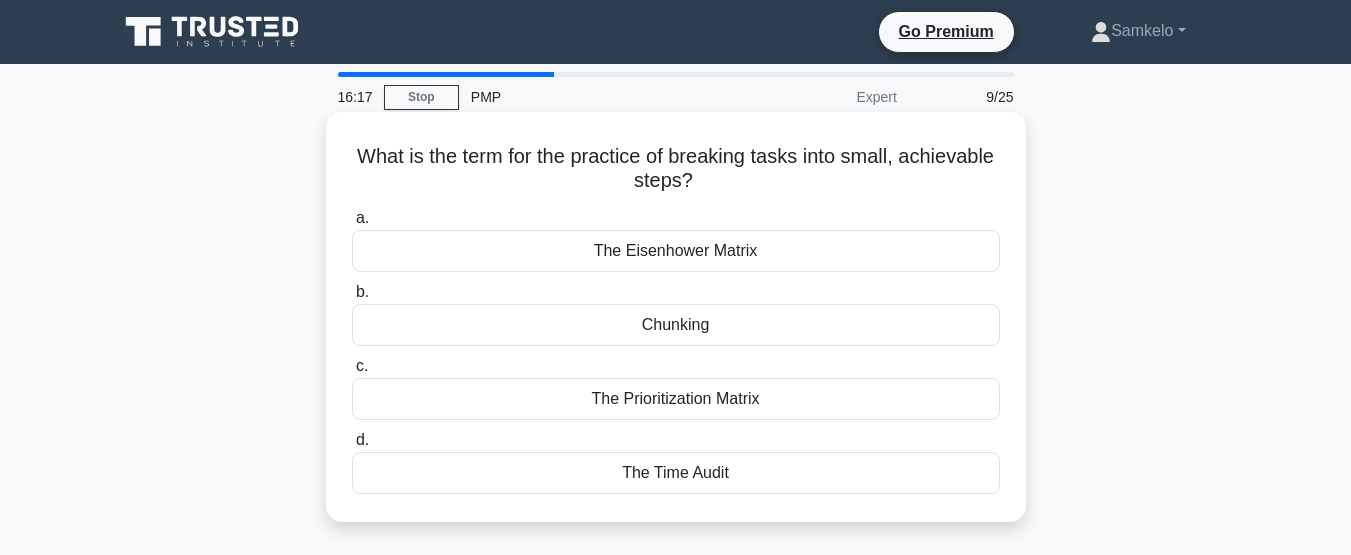click on "Chunking" at bounding box center (676, 325) 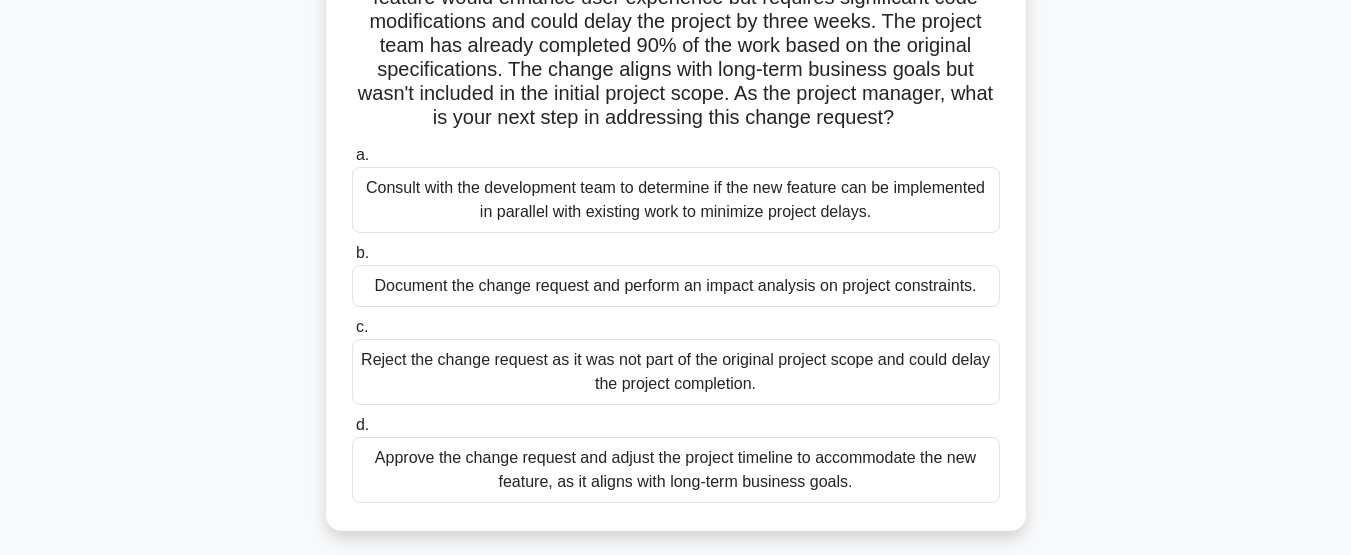 scroll, scrollTop: 100, scrollLeft: 0, axis: vertical 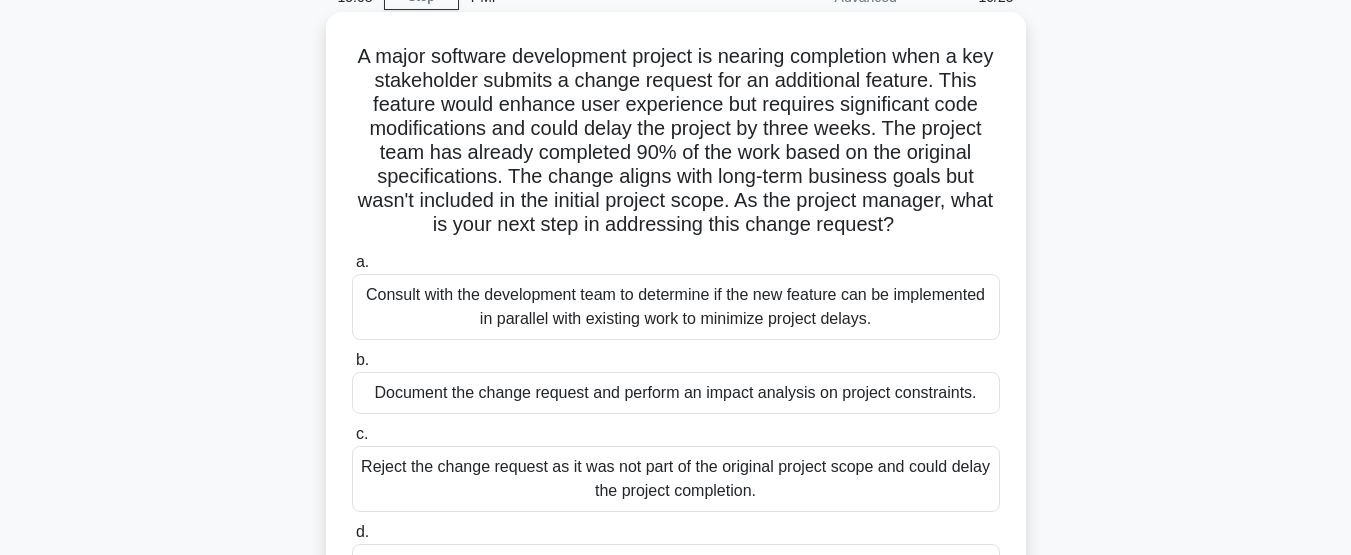 click on "Document the change request and perform an impact analysis on project constraints." at bounding box center (676, 393) 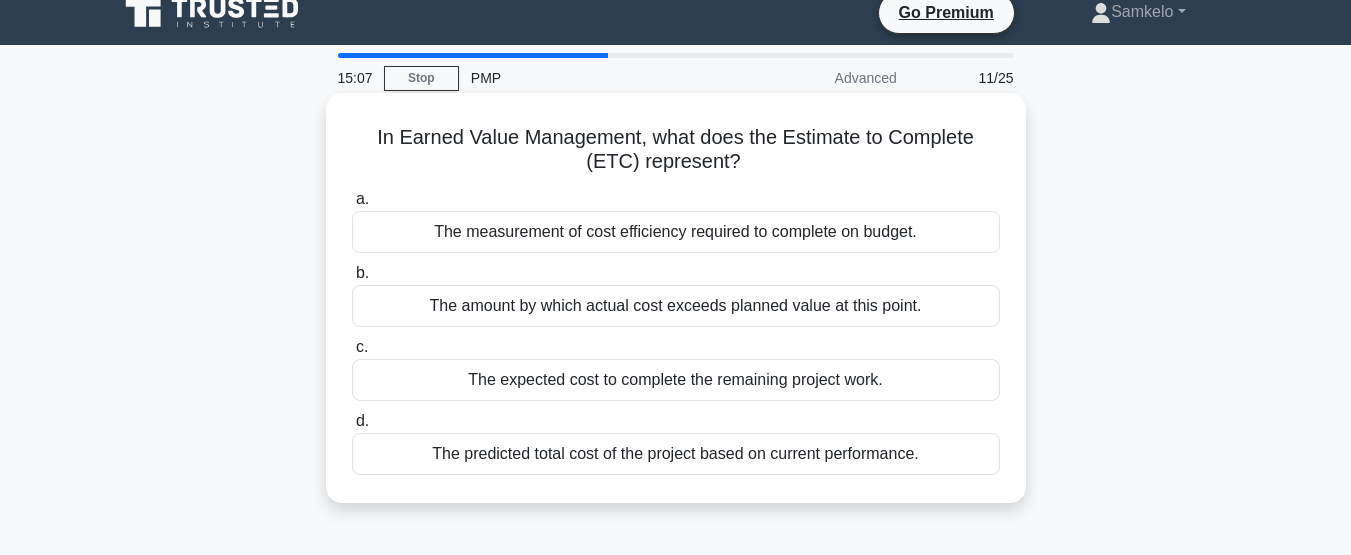 scroll, scrollTop: 0, scrollLeft: 0, axis: both 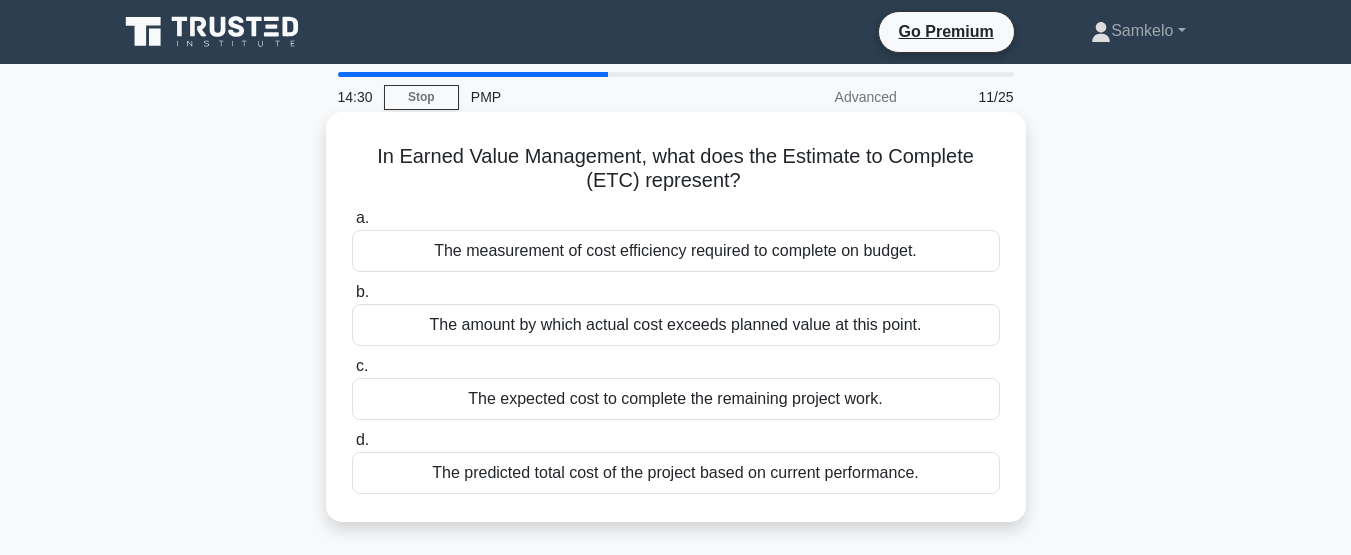 click on "The measurement of cost efficiency required to complete on budget." at bounding box center (676, 251) 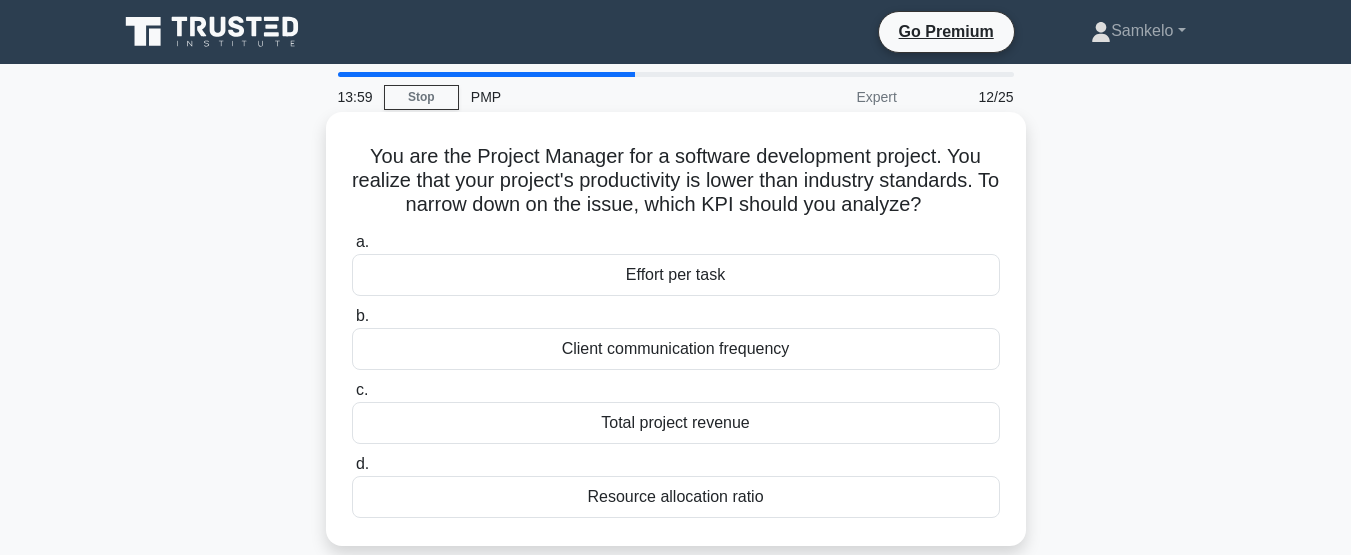 click on "Effort per task" at bounding box center (676, 275) 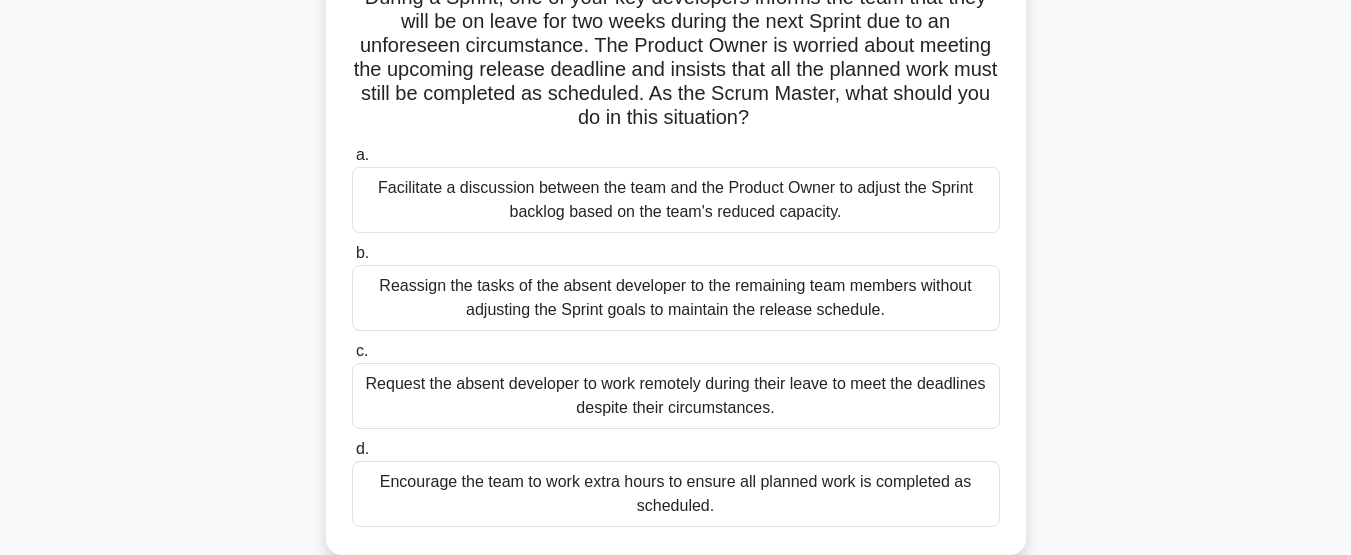scroll, scrollTop: 200, scrollLeft: 0, axis: vertical 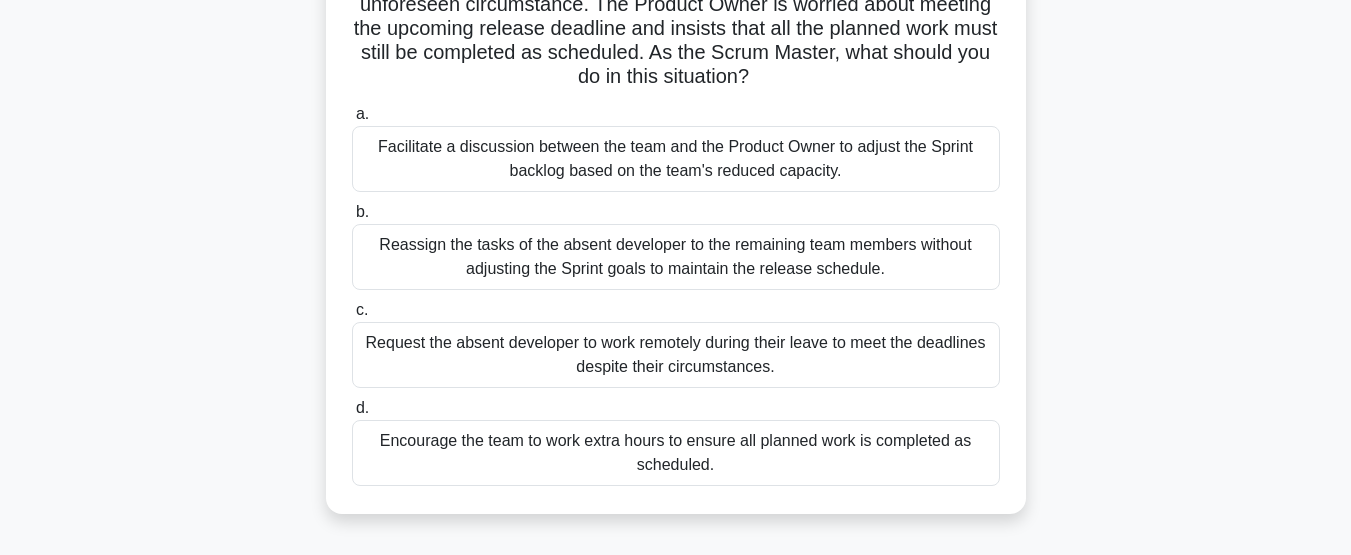 click on "Facilitate a discussion between the team and the Product Owner to adjust the Sprint backlog based on the team's reduced capacity." at bounding box center (676, 159) 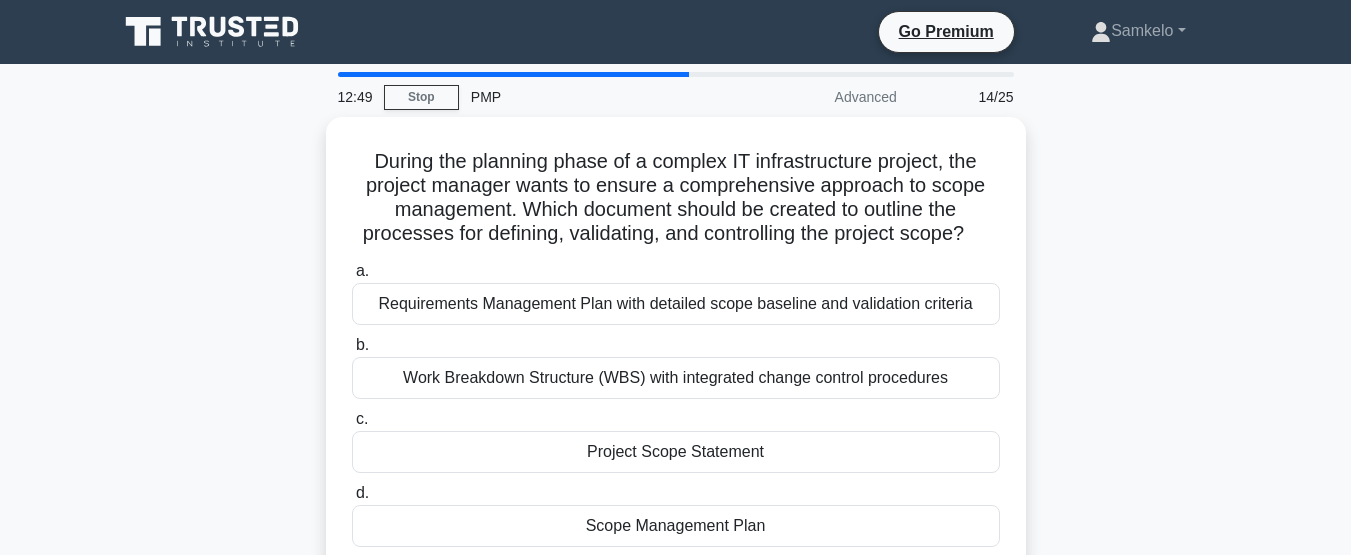 scroll, scrollTop: 0, scrollLeft: 0, axis: both 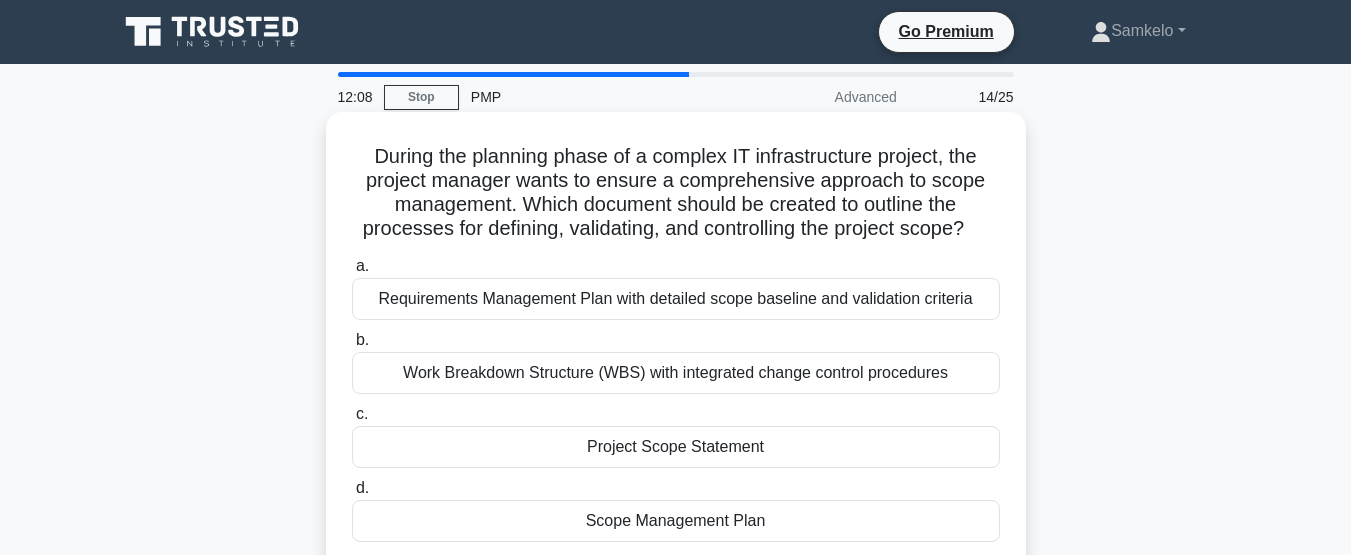 drag, startPoint x: 483, startPoint y: 227, endPoint x: 978, endPoint y: 236, distance: 495.08182 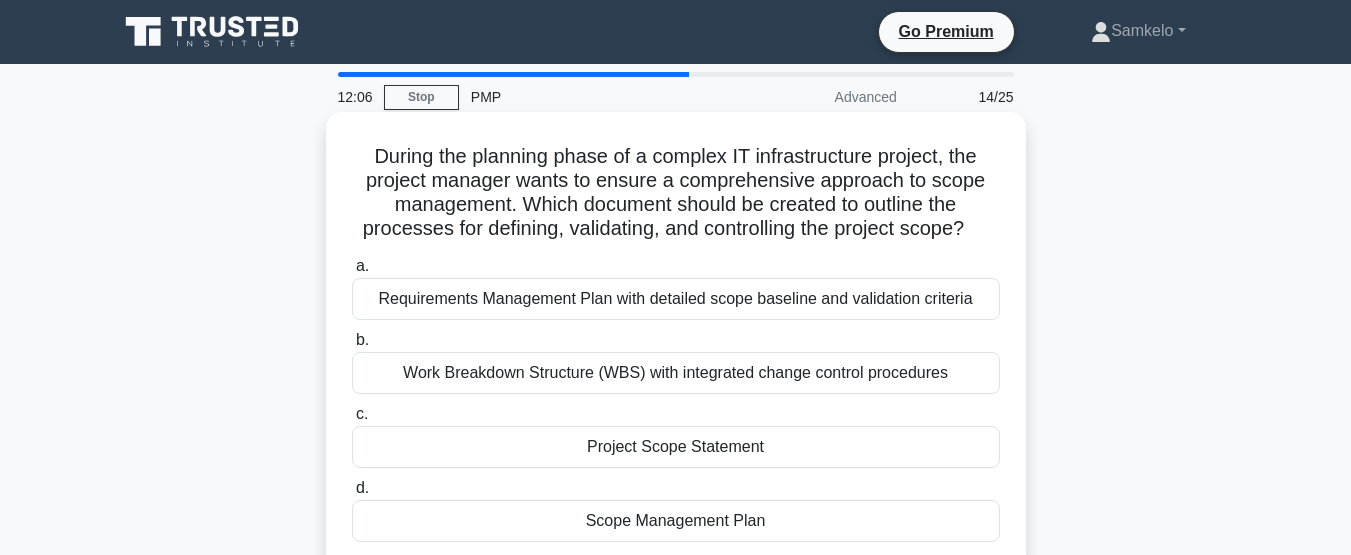 copy on "efining, validating, and controlling the project scope?" 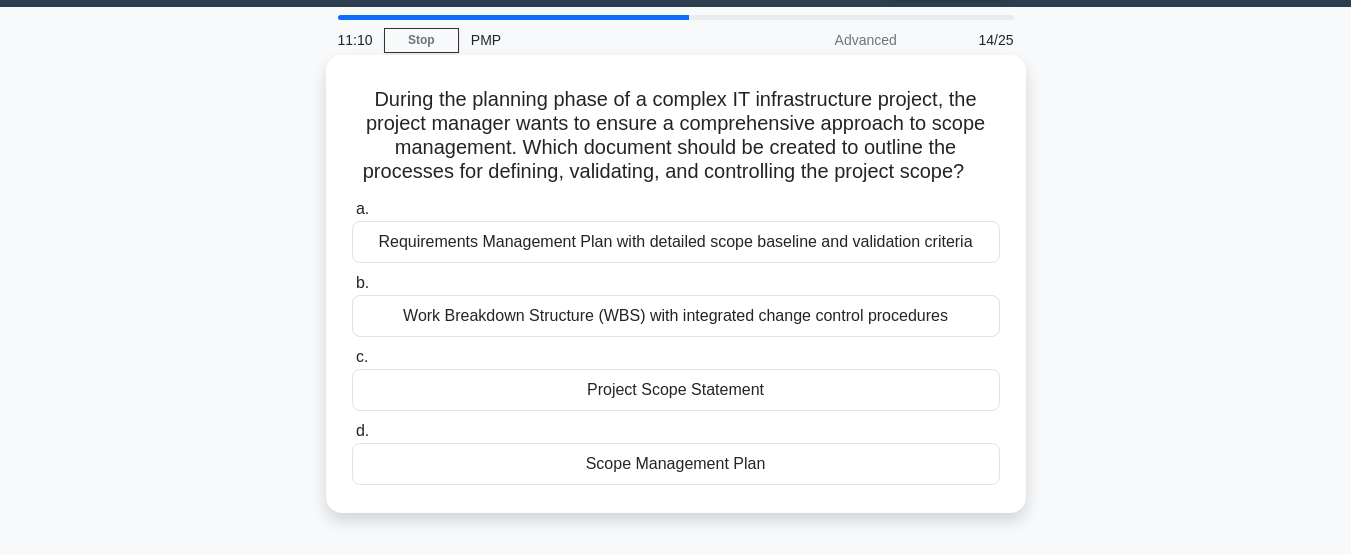 scroll, scrollTop: 100, scrollLeft: 0, axis: vertical 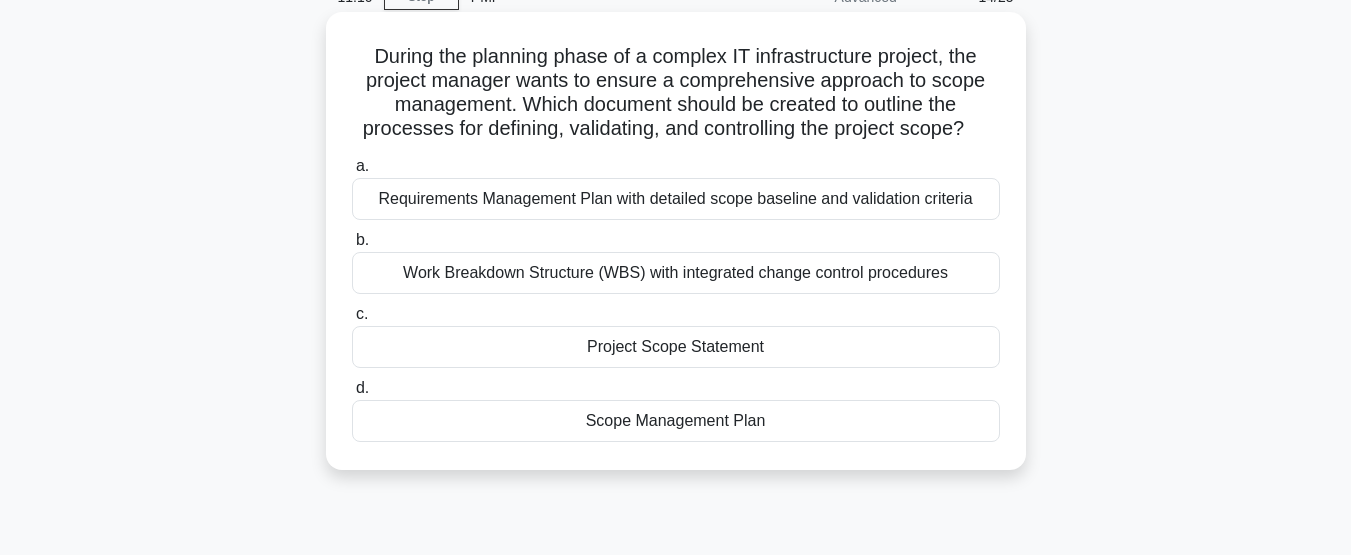 click on "Scope Management Plan" at bounding box center [676, 421] 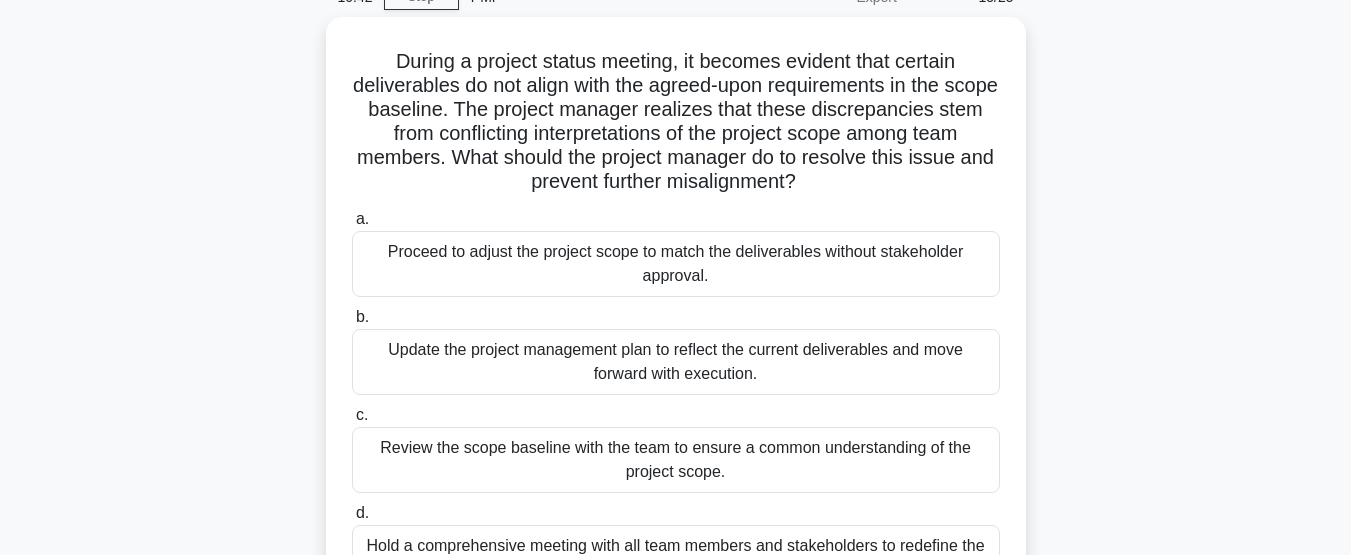 scroll, scrollTop: 200, scrollLeft: 0, axis: vertical 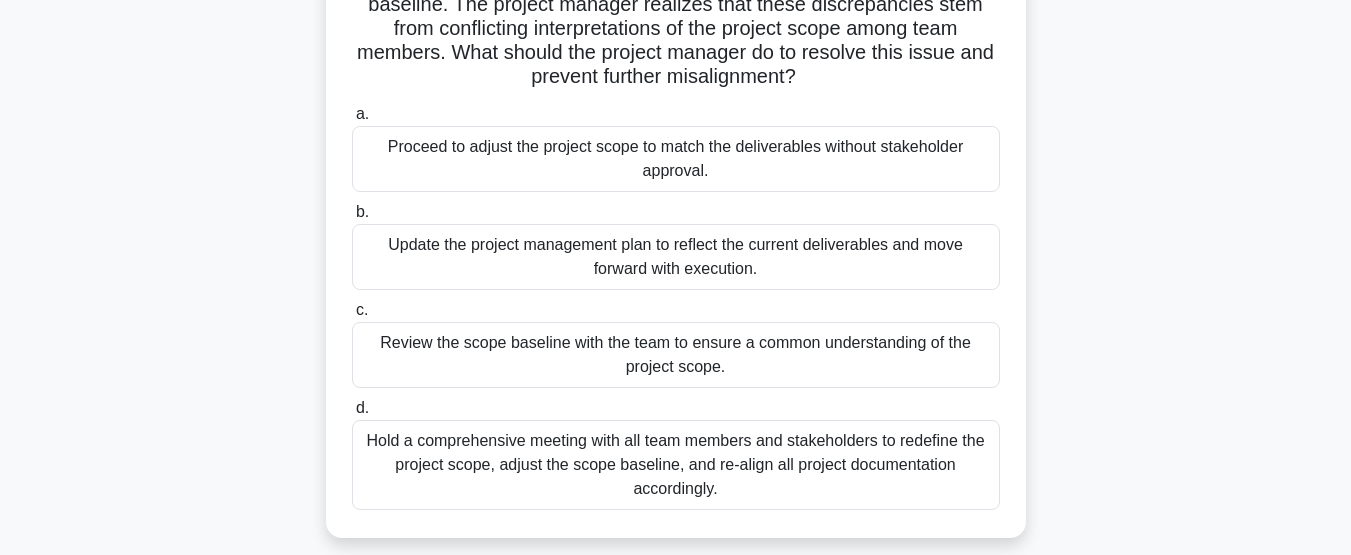 click on "Hold a comprehensive meeting with all team members and stakeholders to redefine the project scope, adjust the scope baseline, and re-align all project documentation accordingly." at bounding box center [676, 465] 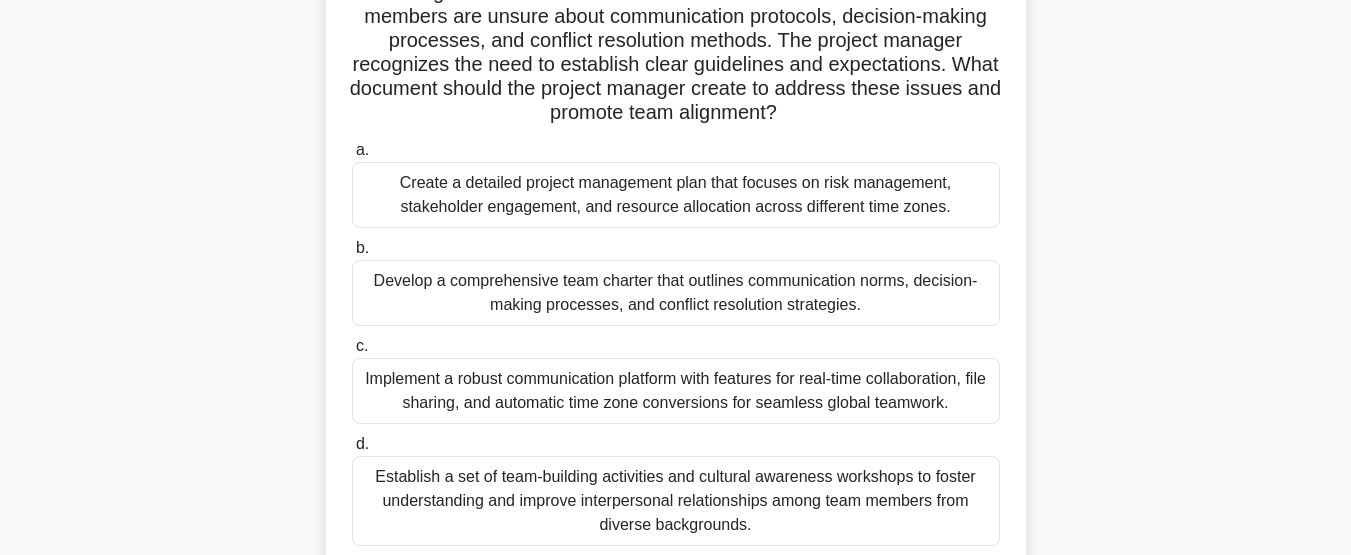 scroll, scrollTop: 200, scrollLeft: 0, axis: vertical 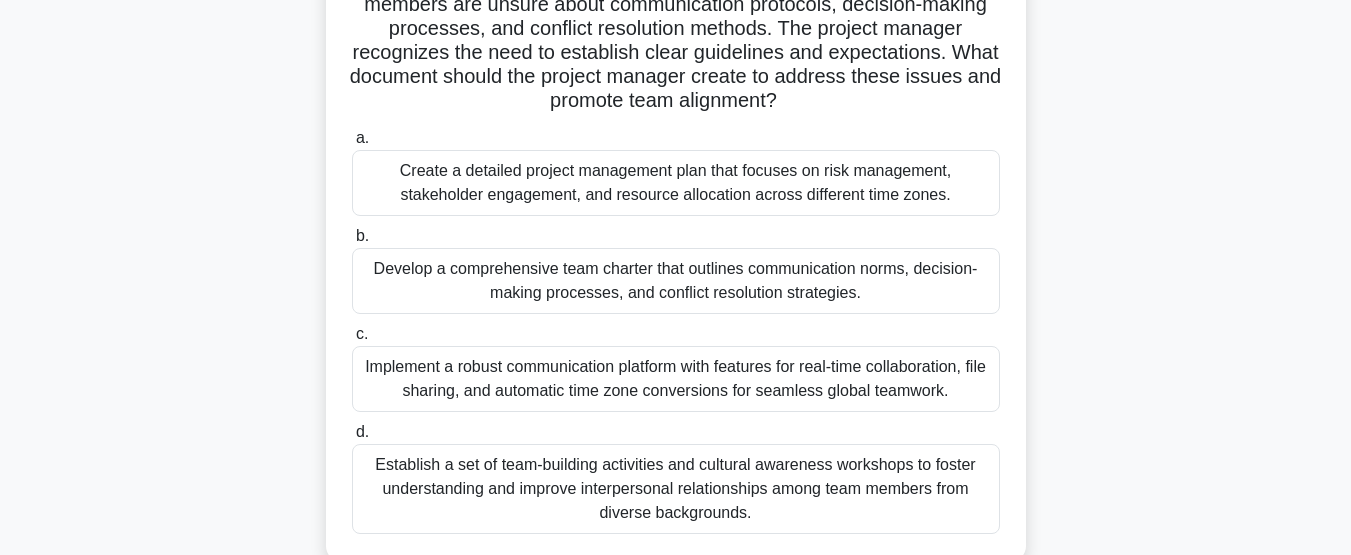click on "Develop a comprehensive team charter that outlines communication norms, decision-making processes, and conflict resolution strategies." at bounding box center (676, 281) 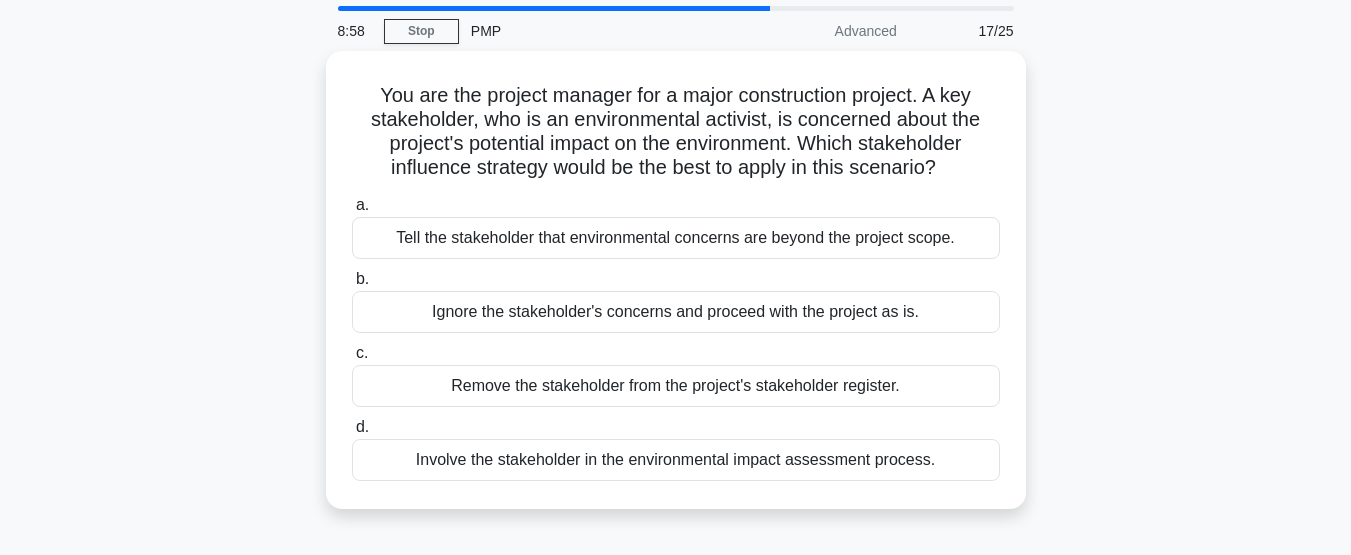 scroll, scrollTop: 100, scrollLeft: 0, axis: vertical 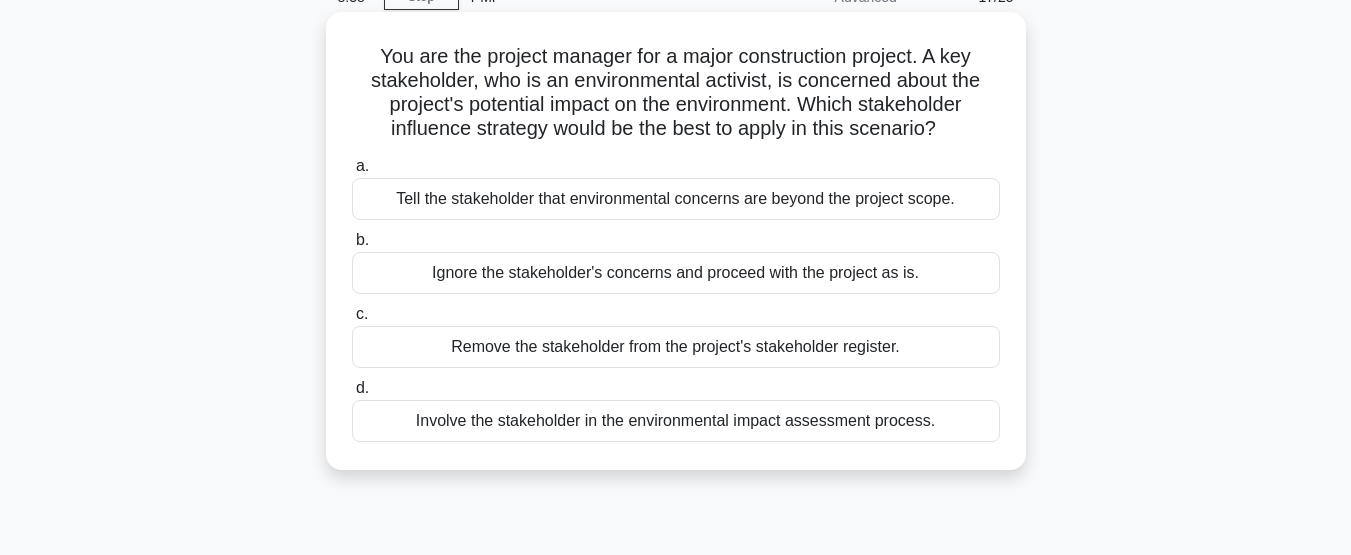 click on "Involve the stakeholder in the environmental impact assessment process." at bounding box center (676, 421) 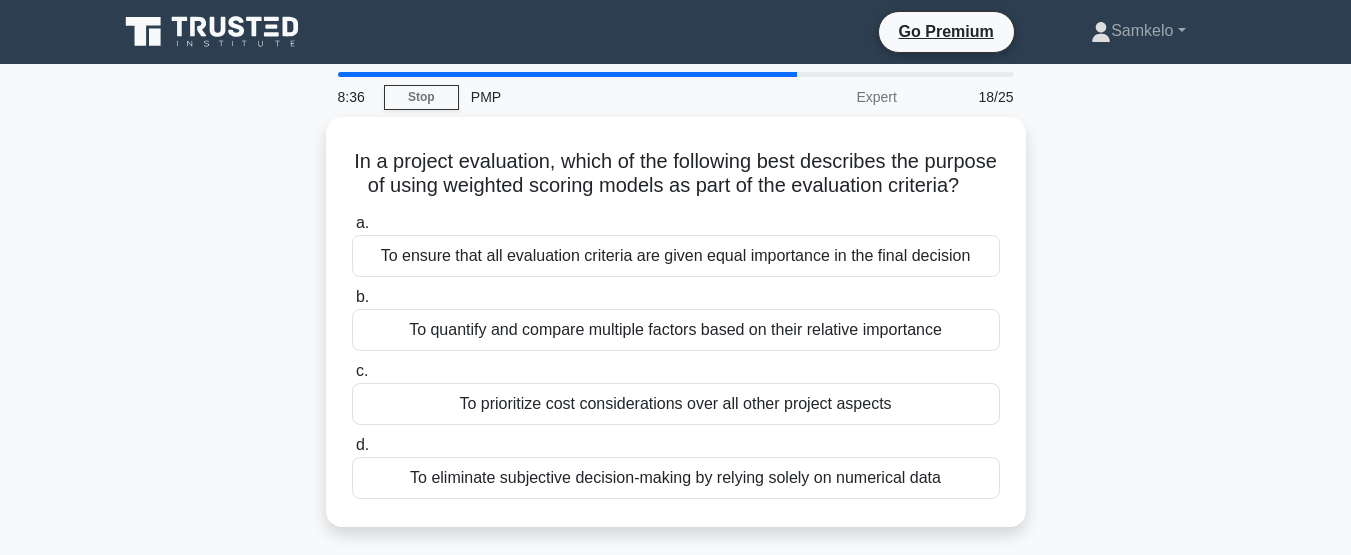 scroll, scrollTop: 100, scrollLeft: 0, axis: vertical 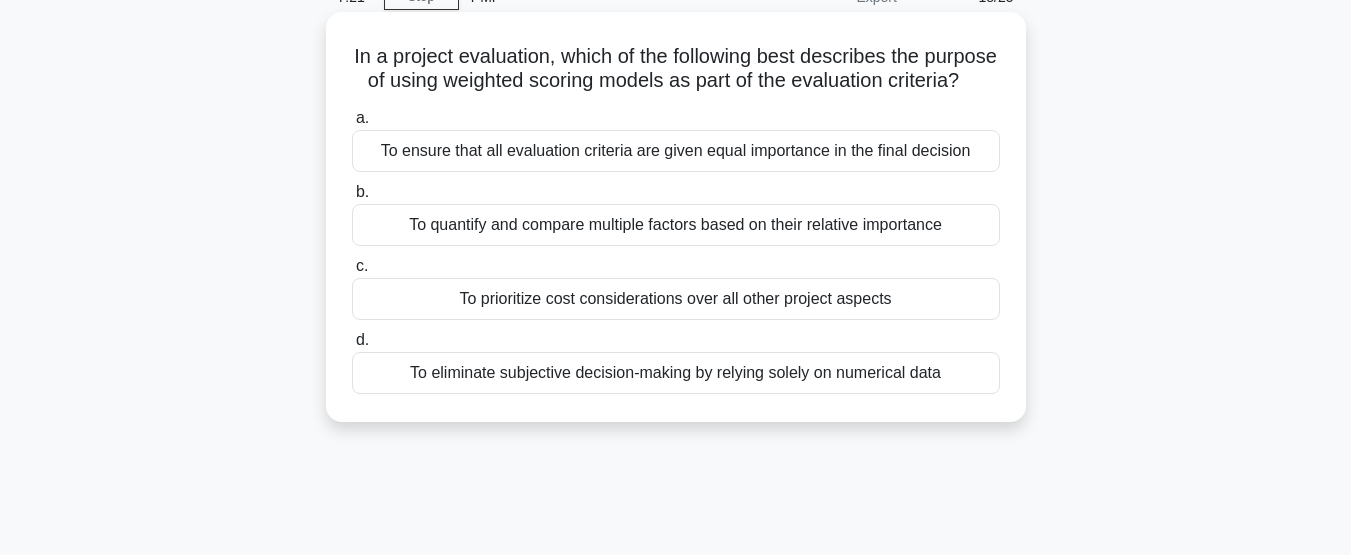 click on "To quantify and compare multiple factors based on their relative importance" at bounding box center [676, 225] 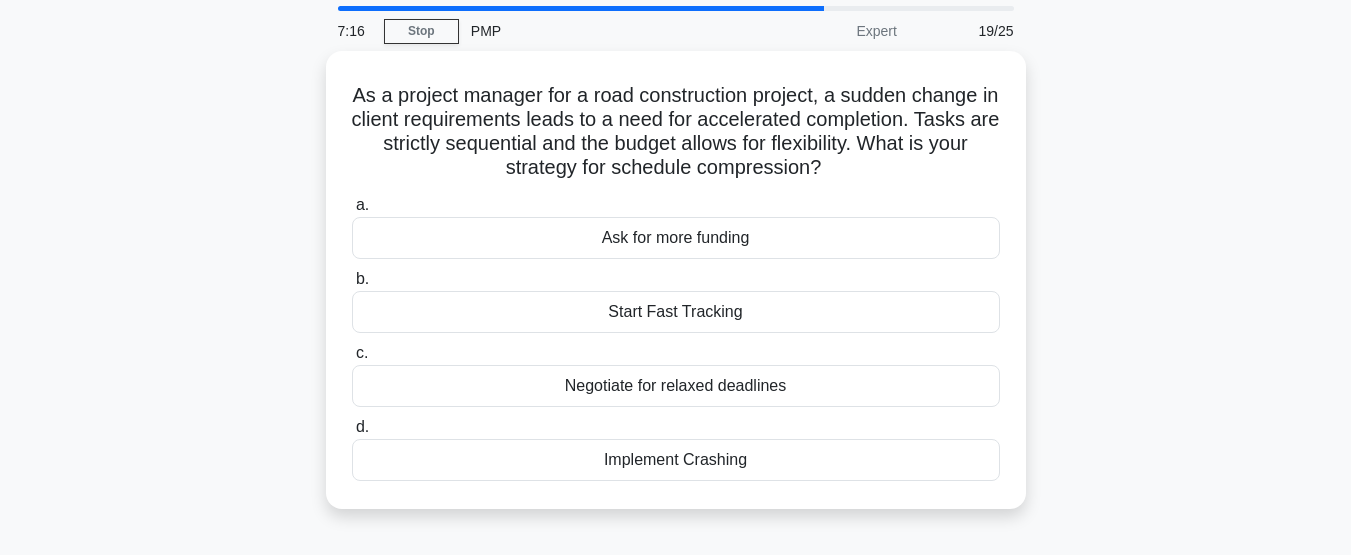 scroll, scrollTop: 100, scrollLeft: 0, axis: vertical 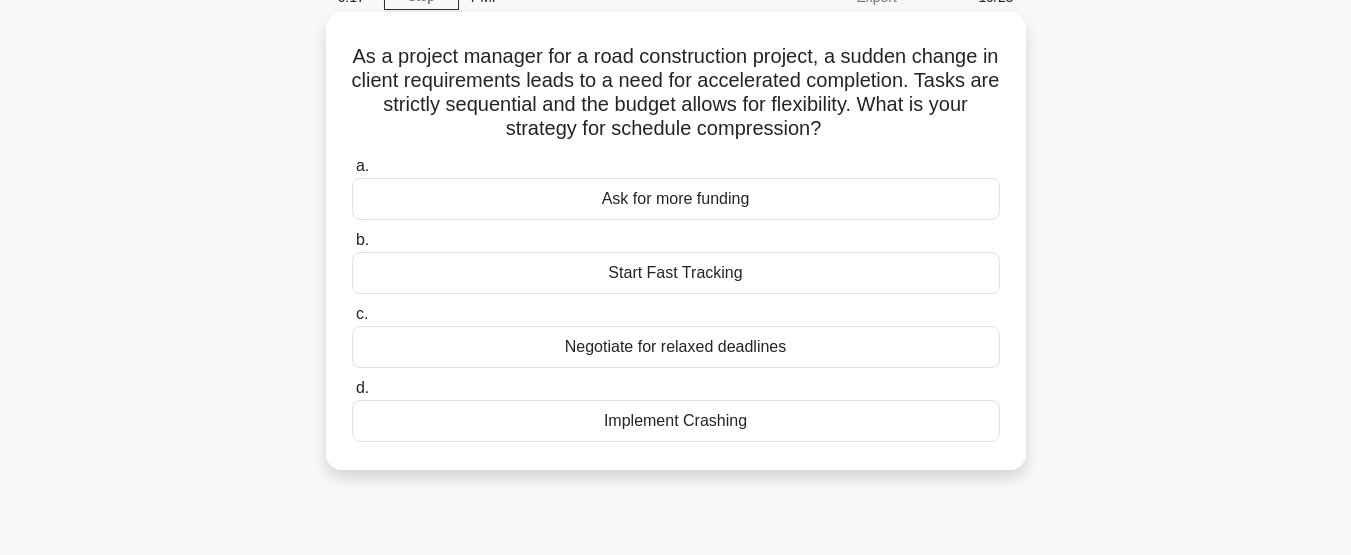 click on "Start Fast Tracking" at bounding box center [676, 273] 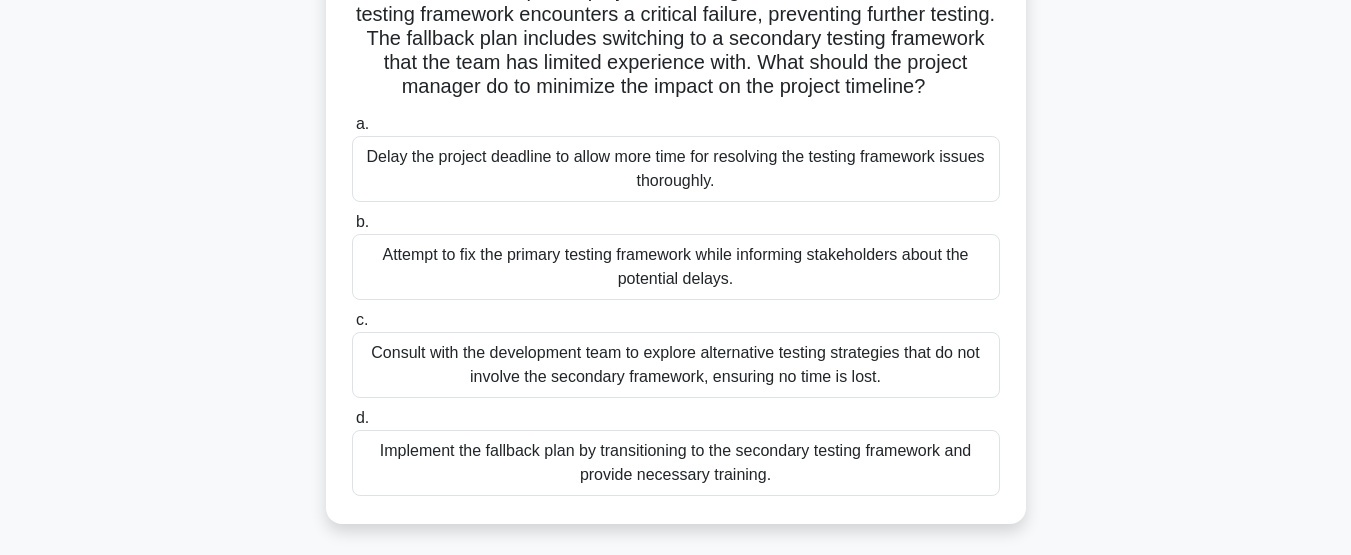 scroll, scrollTop: 200, scrollLeft: 0, axis: vertical 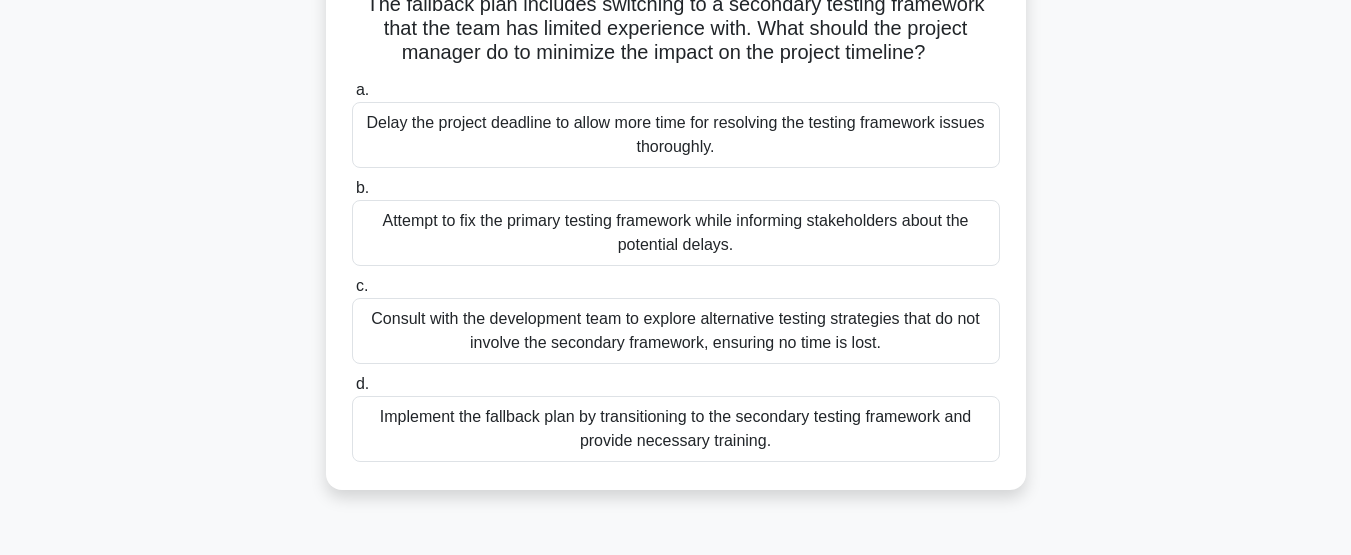 click on "Implement the fallback plan by transitioning to the secondary testing framework and provide necessary training." at bounding box center [676, 429] 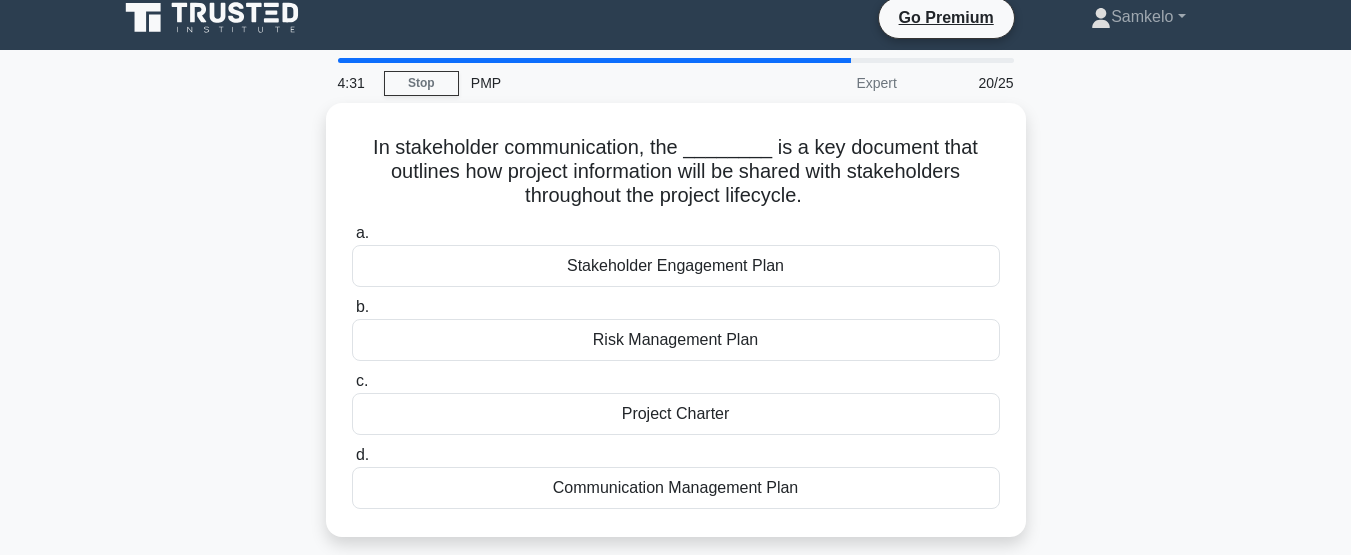 scroll, scrollTop: 0, scrollLeft: 0, axis: both 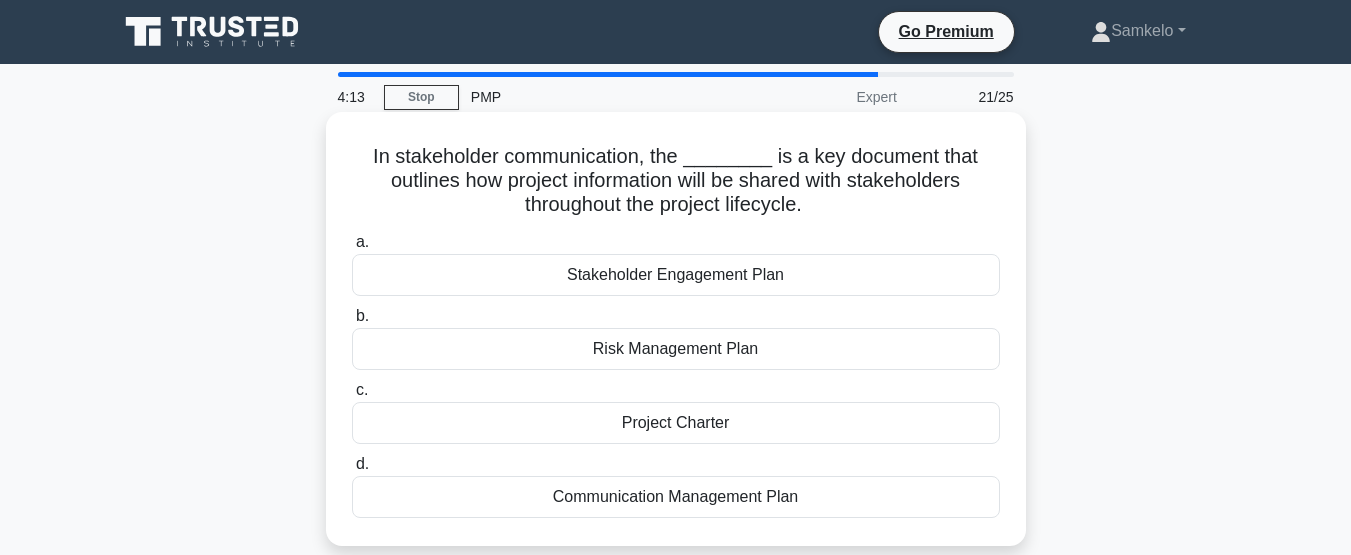 click on "Stakeholder Engagement Plan" at bounding box center [676, 275] 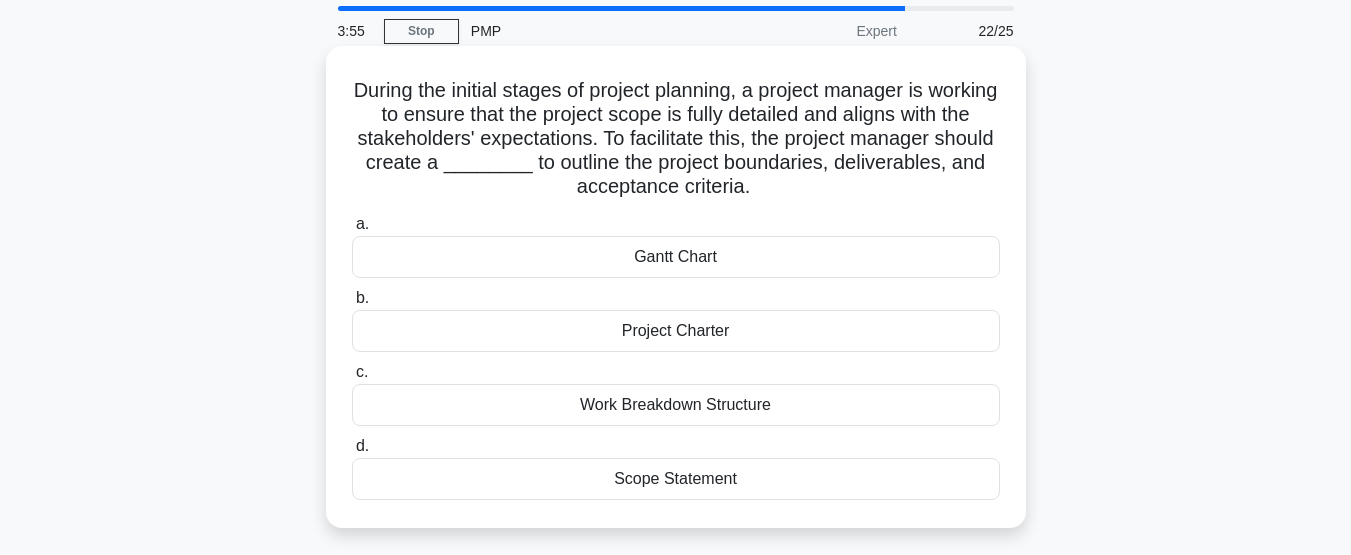 scroll, scrollTop: 100, scrollLeft: 0, axis: vertical 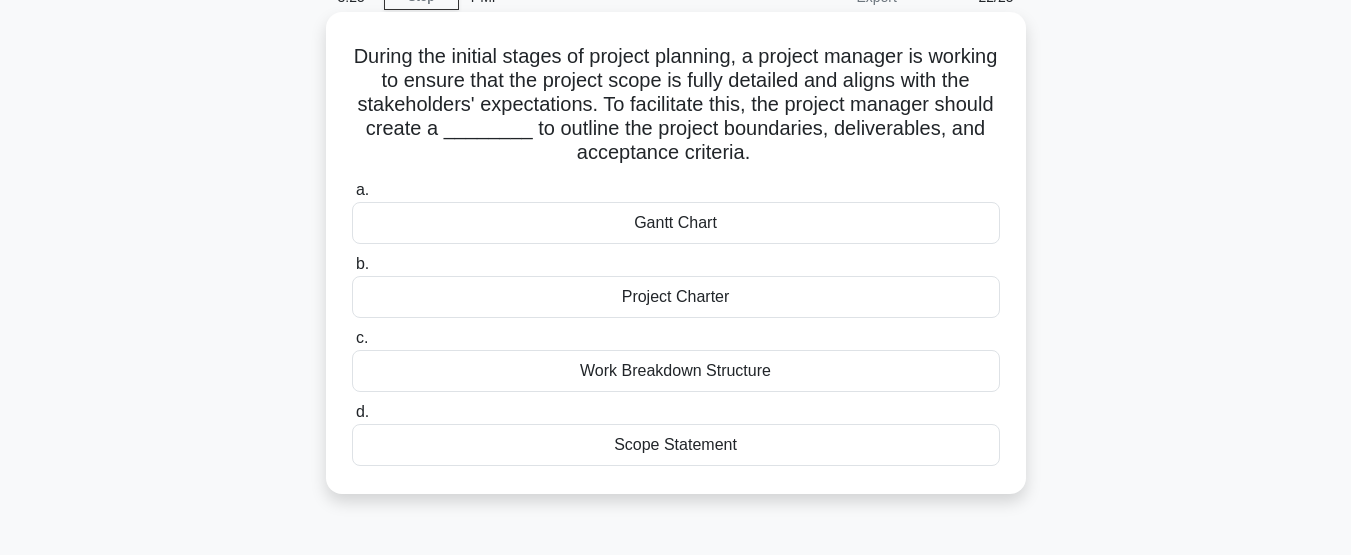 click on "Gantt Chart" at bounding box center (676, 223) 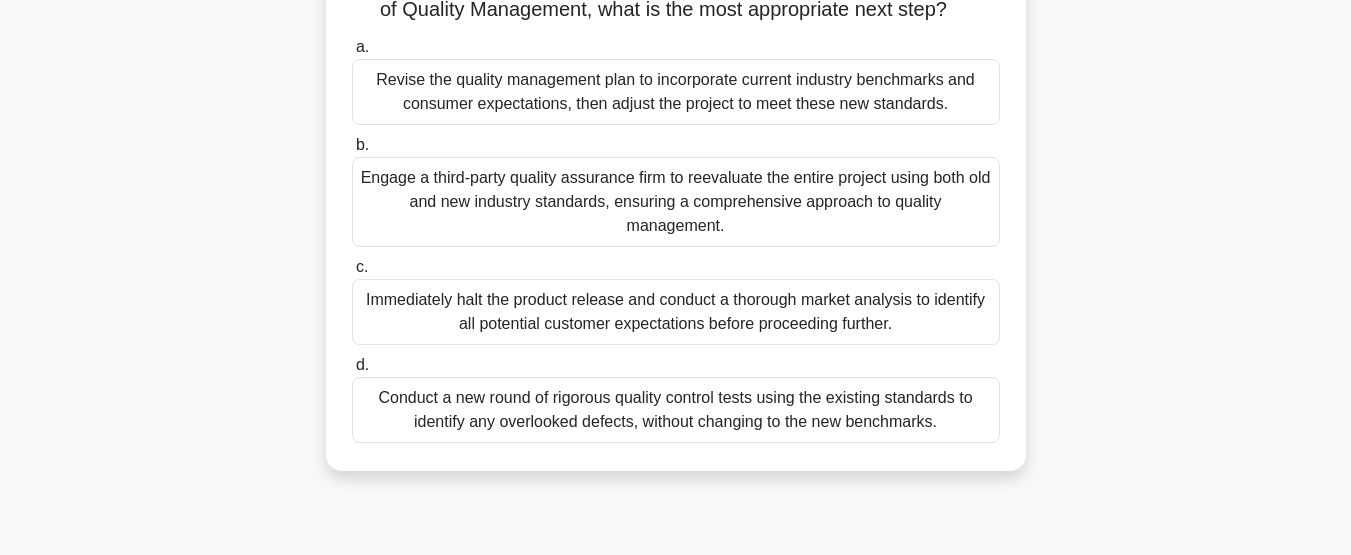 scroll, scrollTop: 400, scrollLeft: 0, axis: vertical 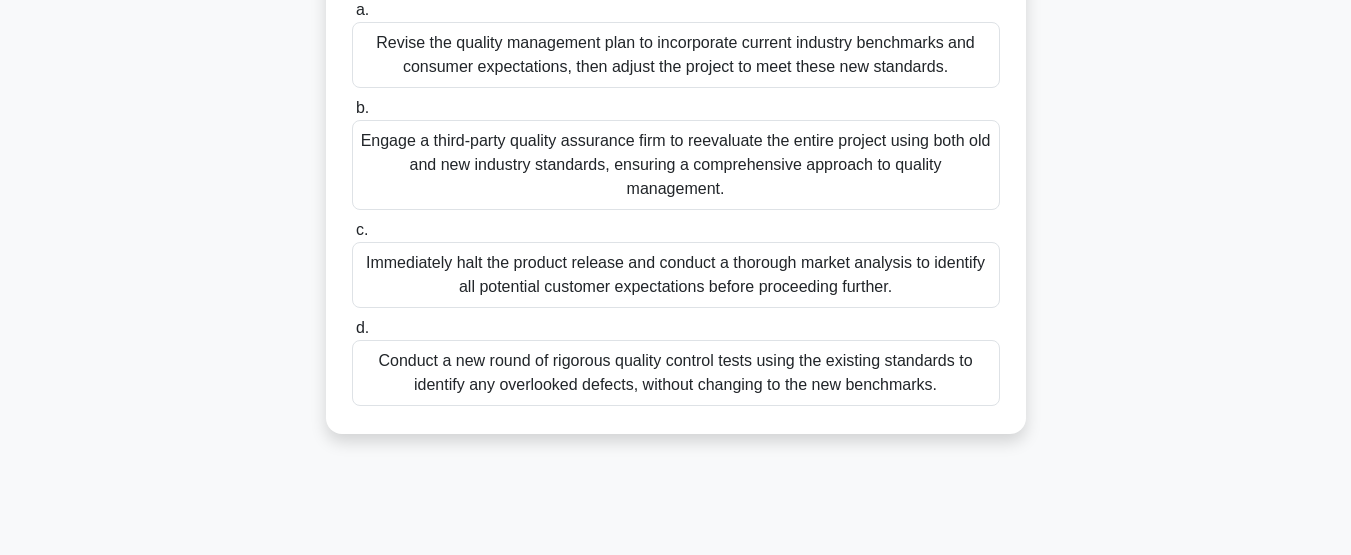 click on "Revise the quality management plan to incorporate current industry benchmarks and consumer expectations, then adjust the project to meet these new standards." at bounding box center (676, 55) 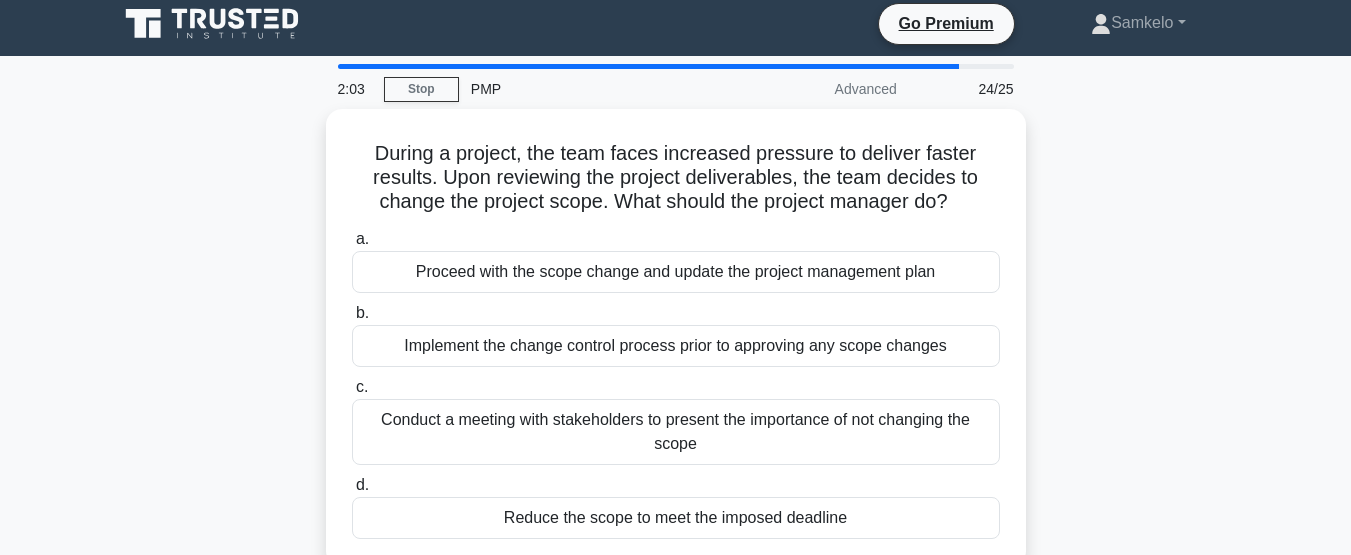 scroll, scrollTop: 48, scrollLeft: 0, axis: vertical 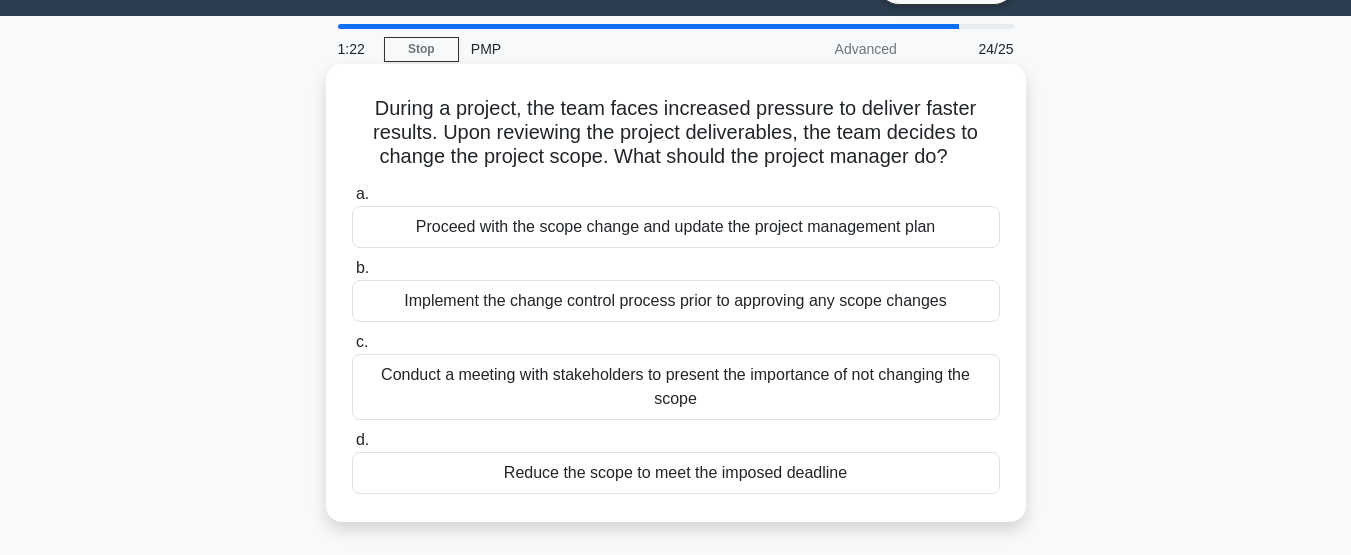 click on "Implement the change control process prior to approving any scope changes" at bounding box center [676, 301] 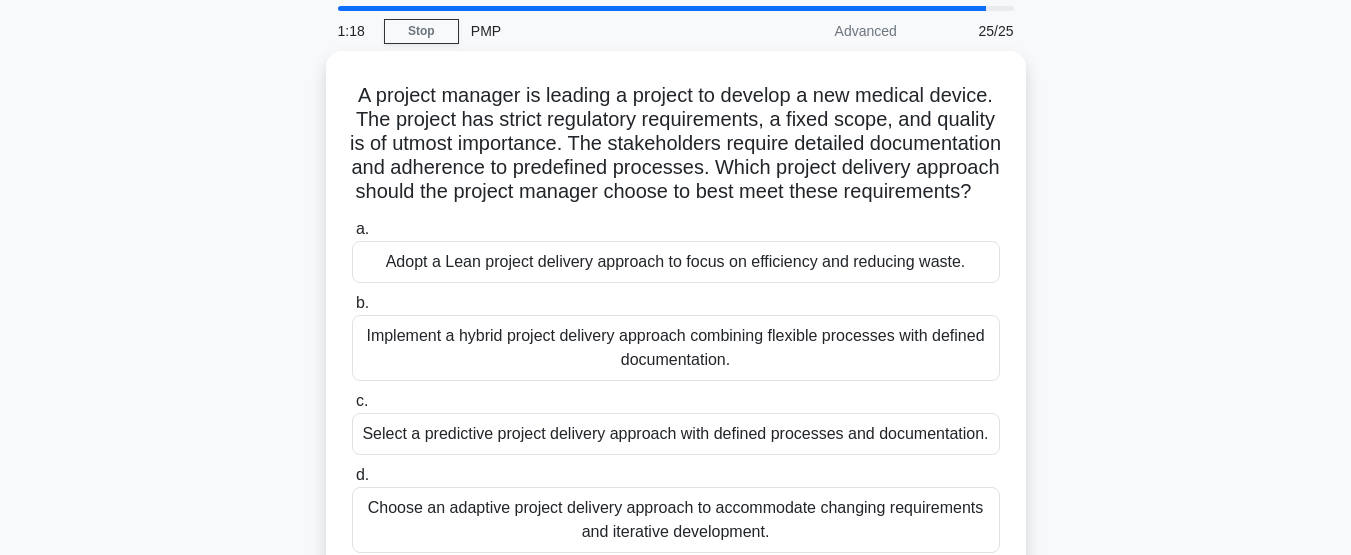 scroll, scrollTop: 100, scrollLeft: 0, axis: vertical 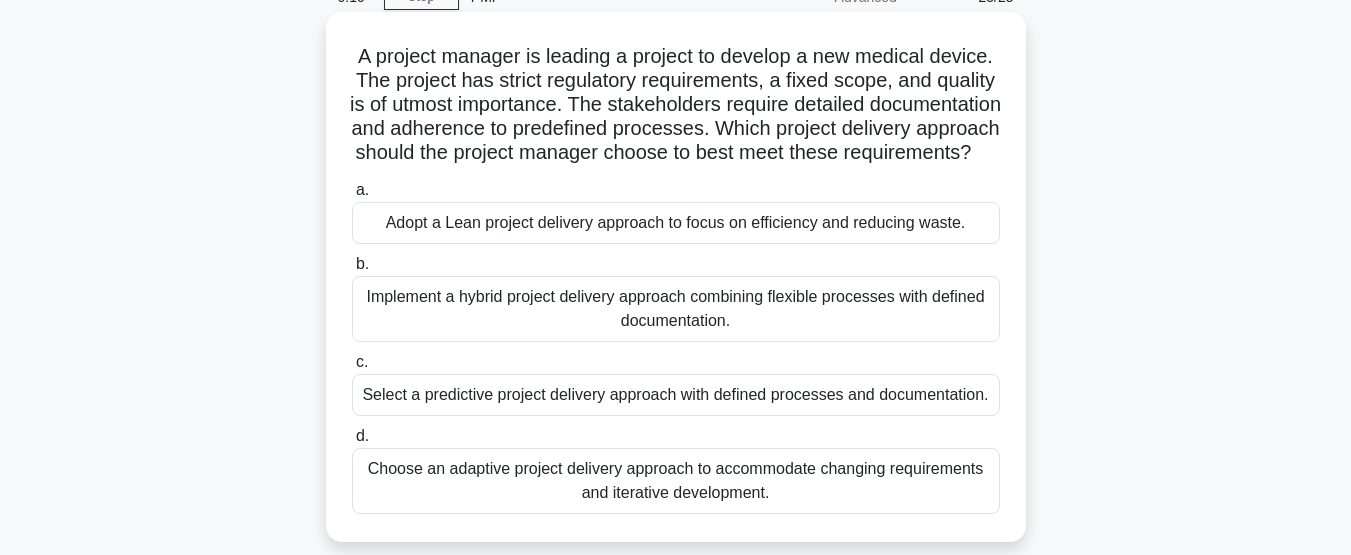 click on "Implement a hybrid project delivery approach combining flexible processes with defined documentation." at bounding box center (676, 309) 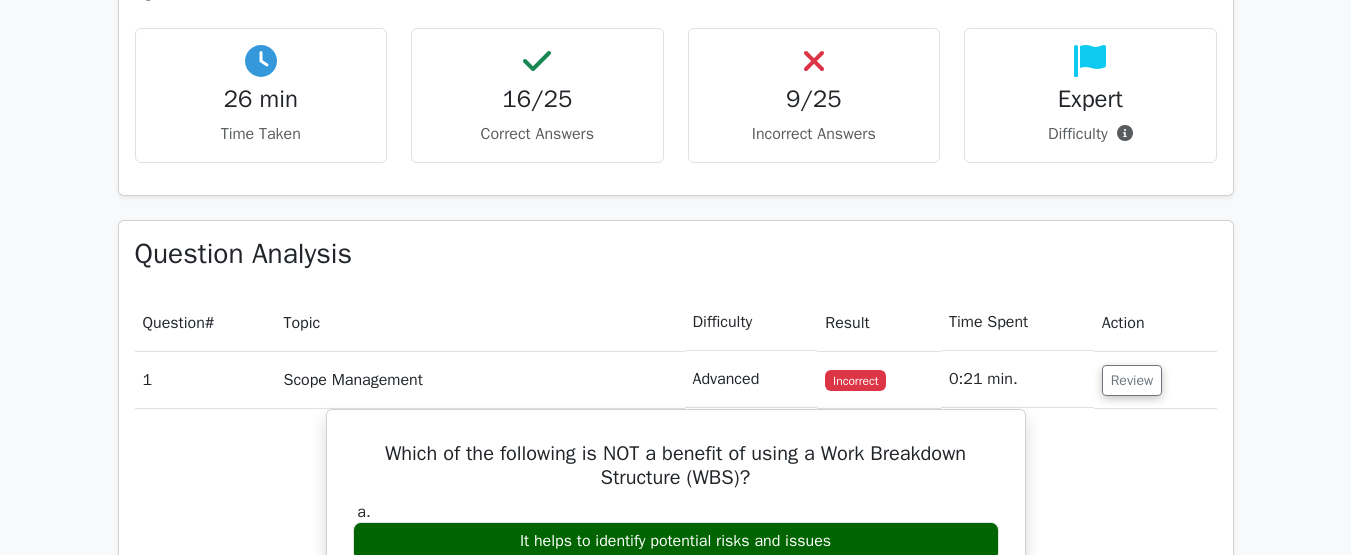 scroll, scrollTop: 0, scrollLeft: 0, axis: both 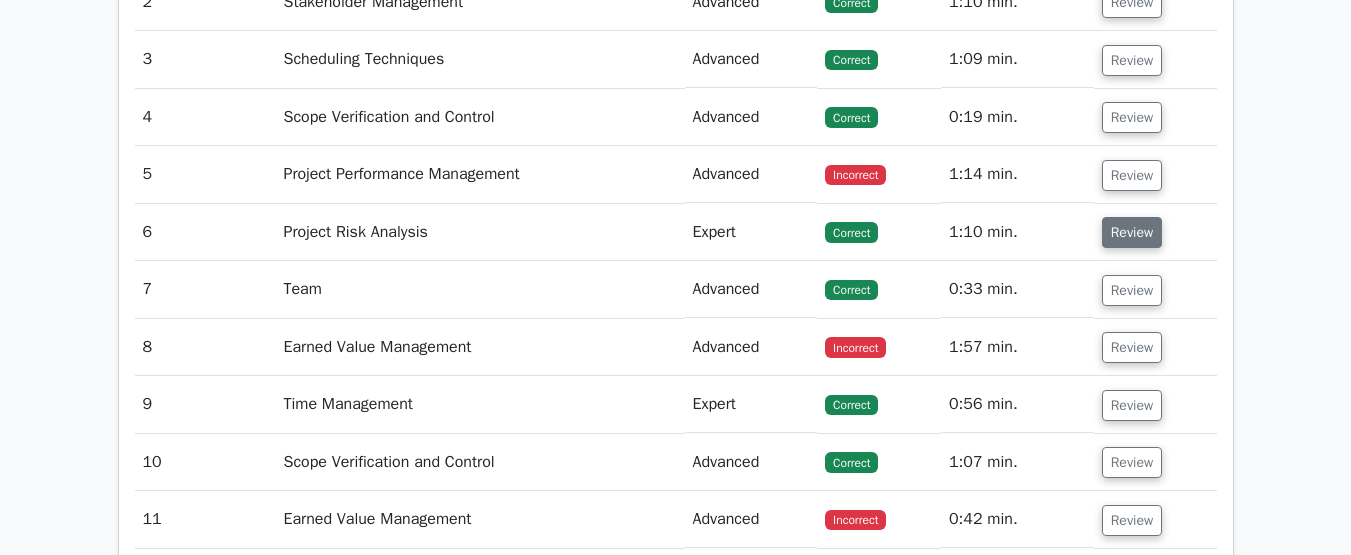 click on "Review" at bounding box center (1132, 232) 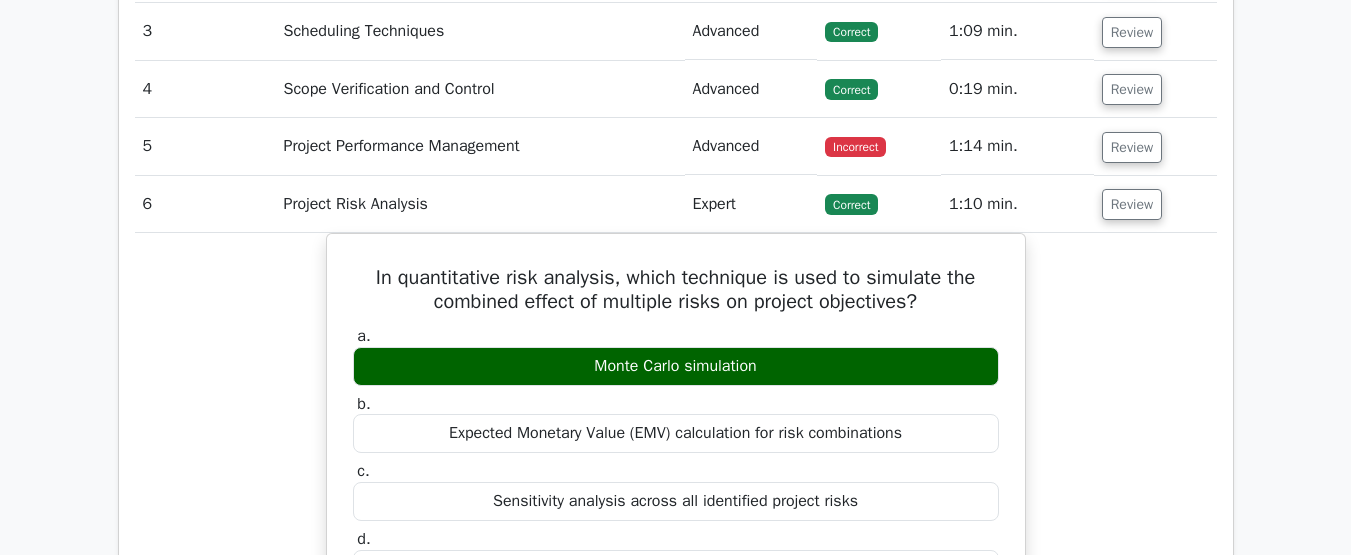 scroll, scrollTop: 2900, scrollLeft: 0, axis: vertical 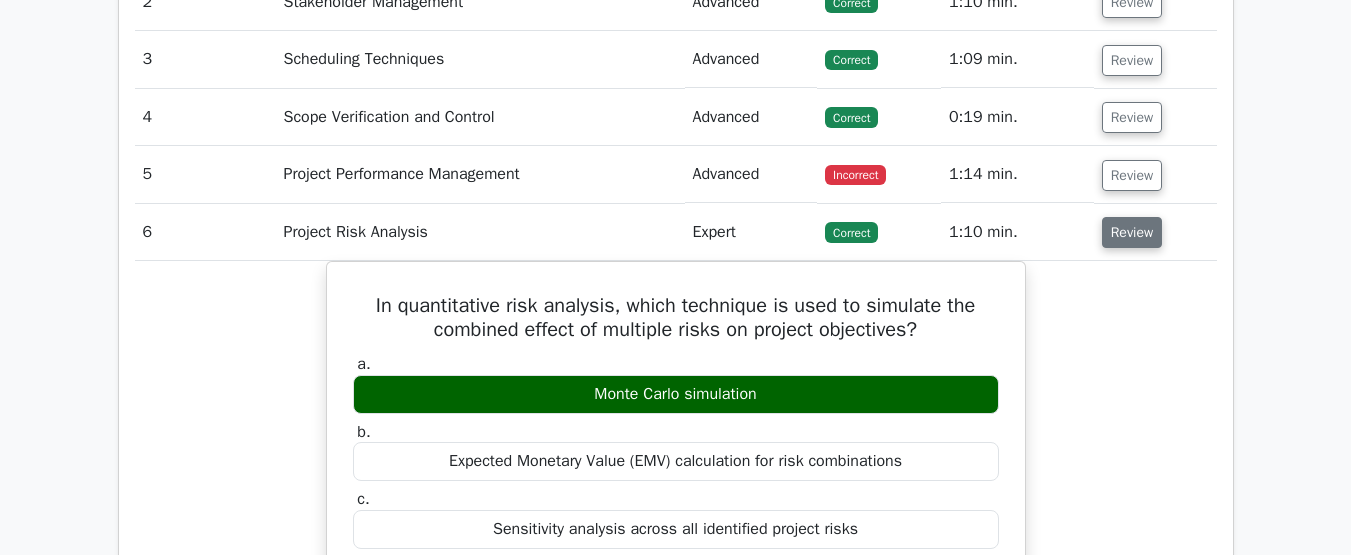 click on "Review" at bounding box center (1132, 232) 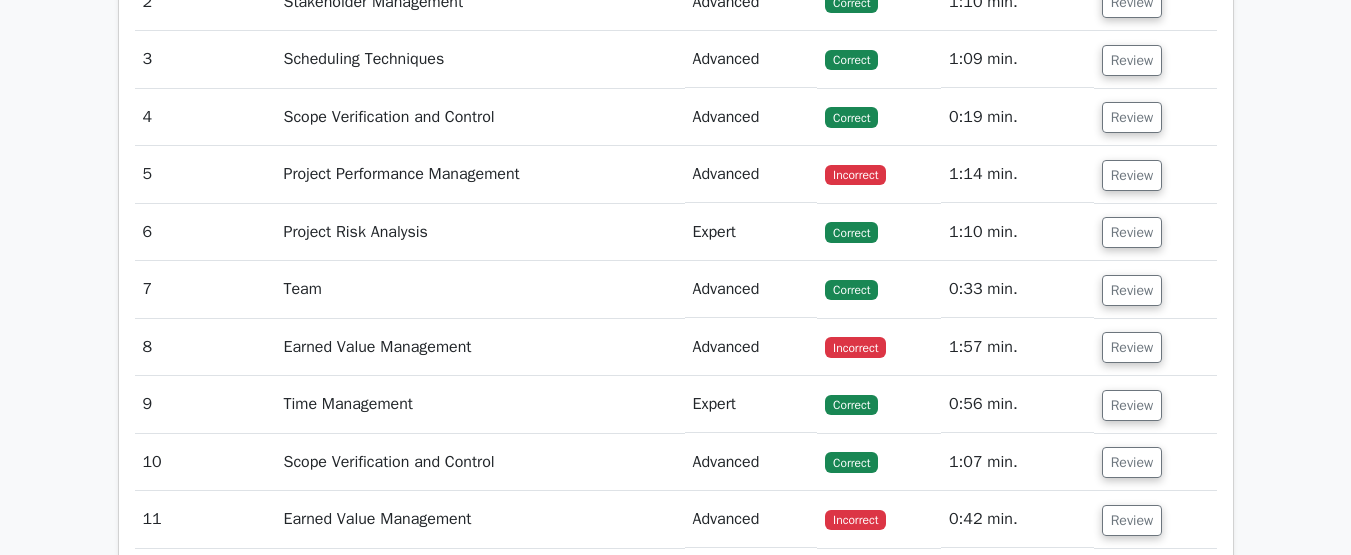 click on "Review" at bounding box center (1155, 174) 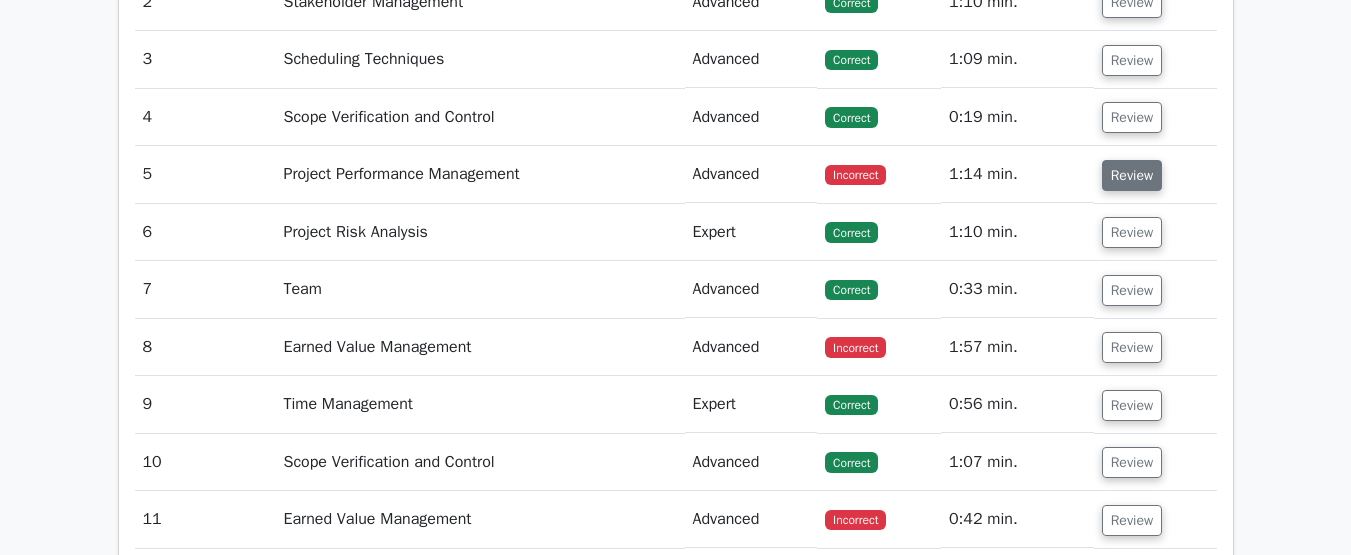 click on "Review" at bounding box center [1132, 175] 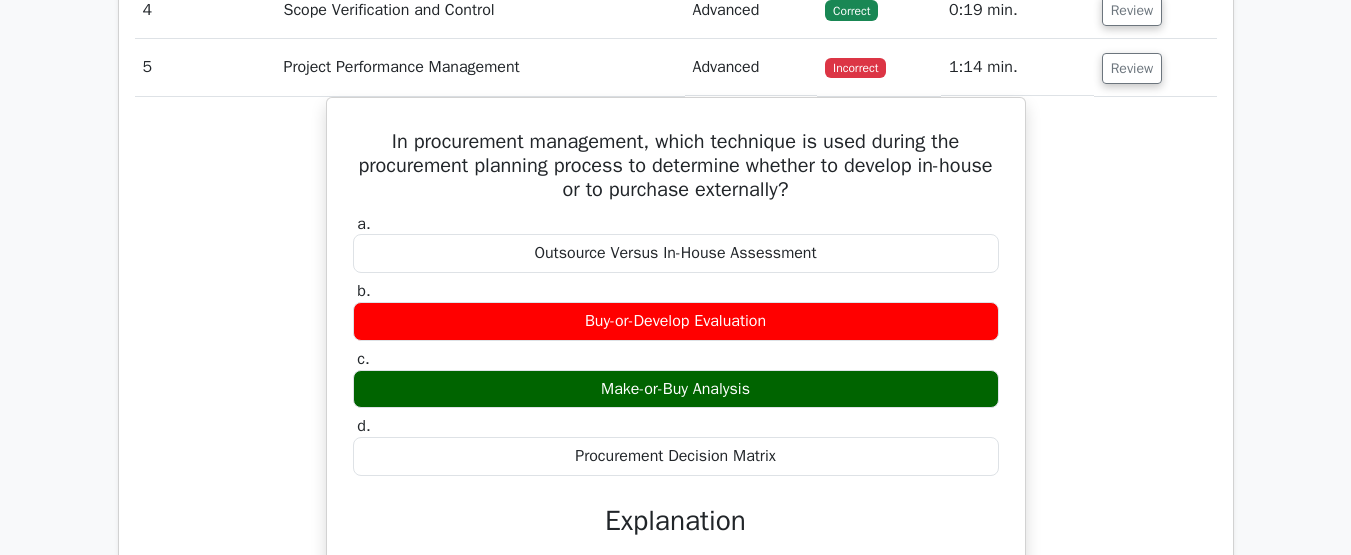 scroll, scrollTop: 3000, scrollLeft: 0, axis: vertical 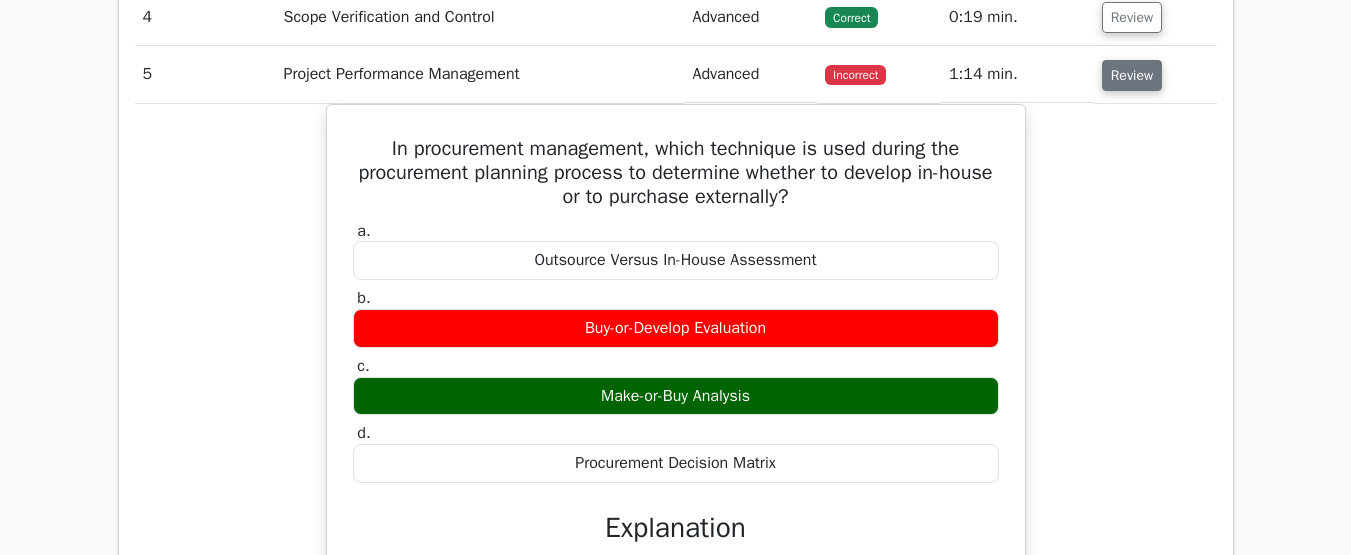 click on "Review" at bounding box center (1132, 75) 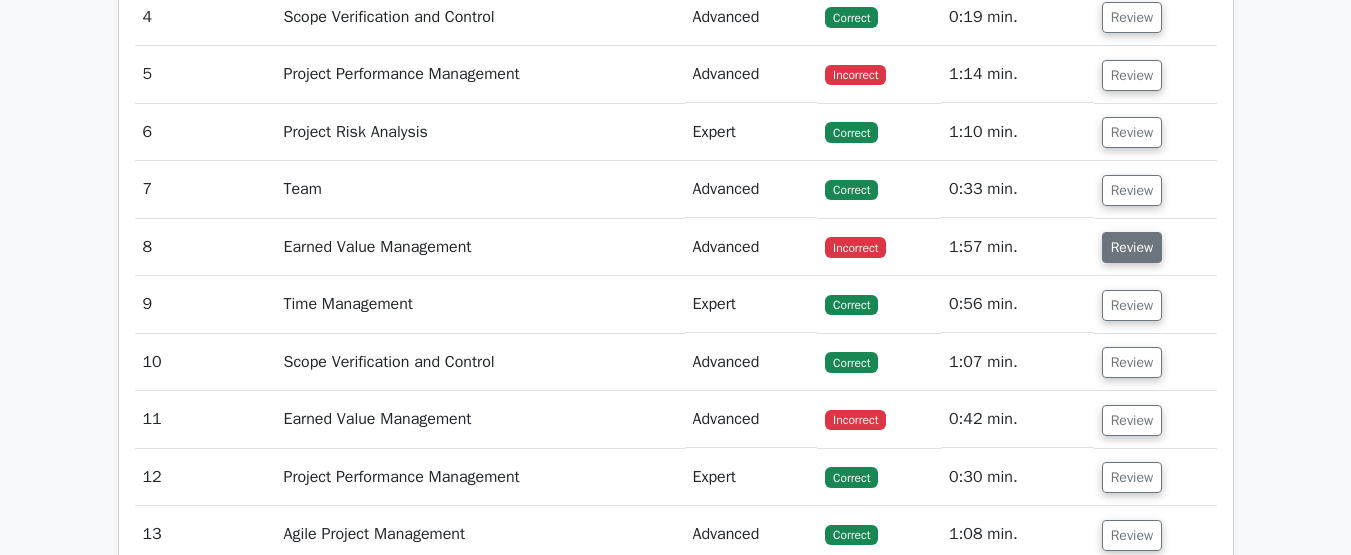 click on "Review" at bounding box center [1132, 247] 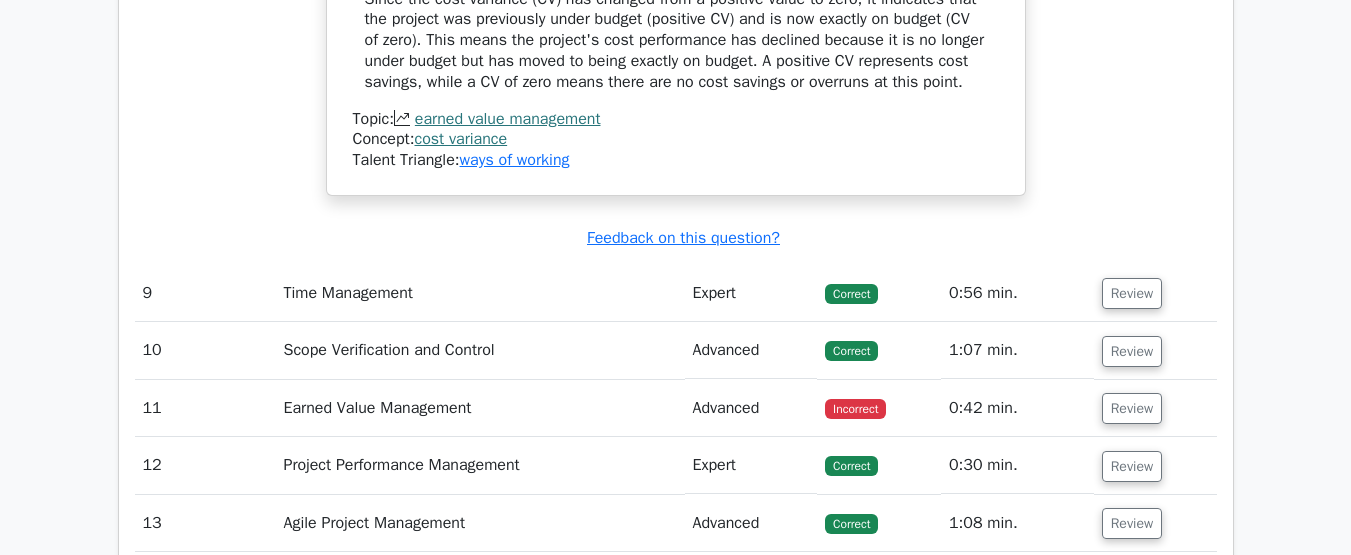 scroll, scrollTop: 3900, scrollLeft: 0, axis: vertical 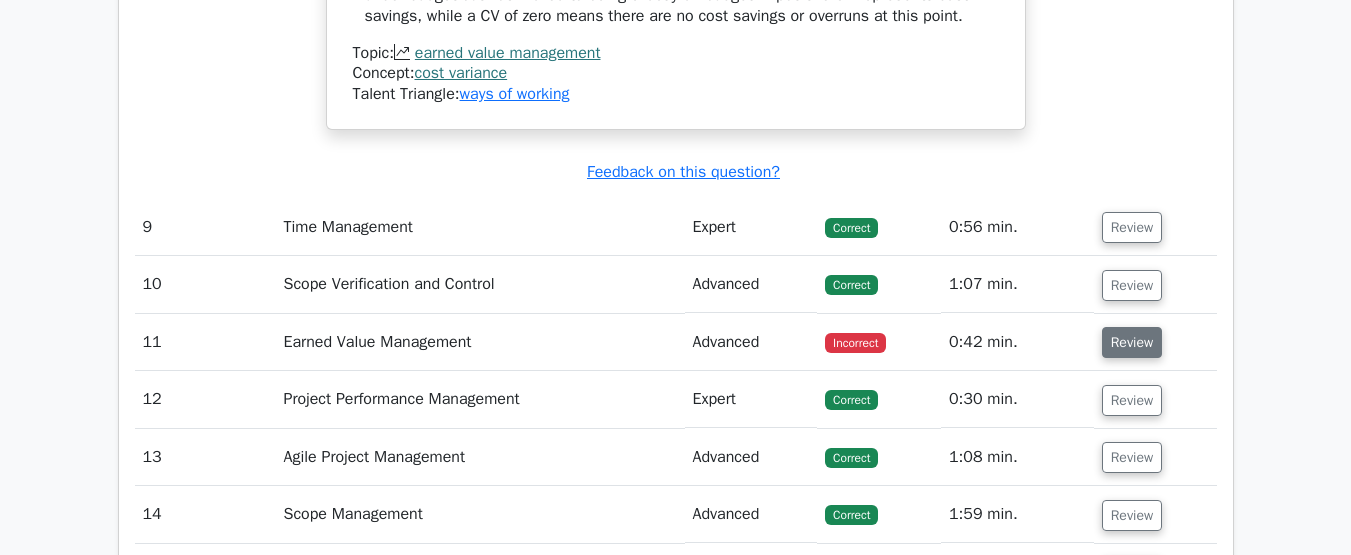 click on "Review" at bounding box center (1132, 342) 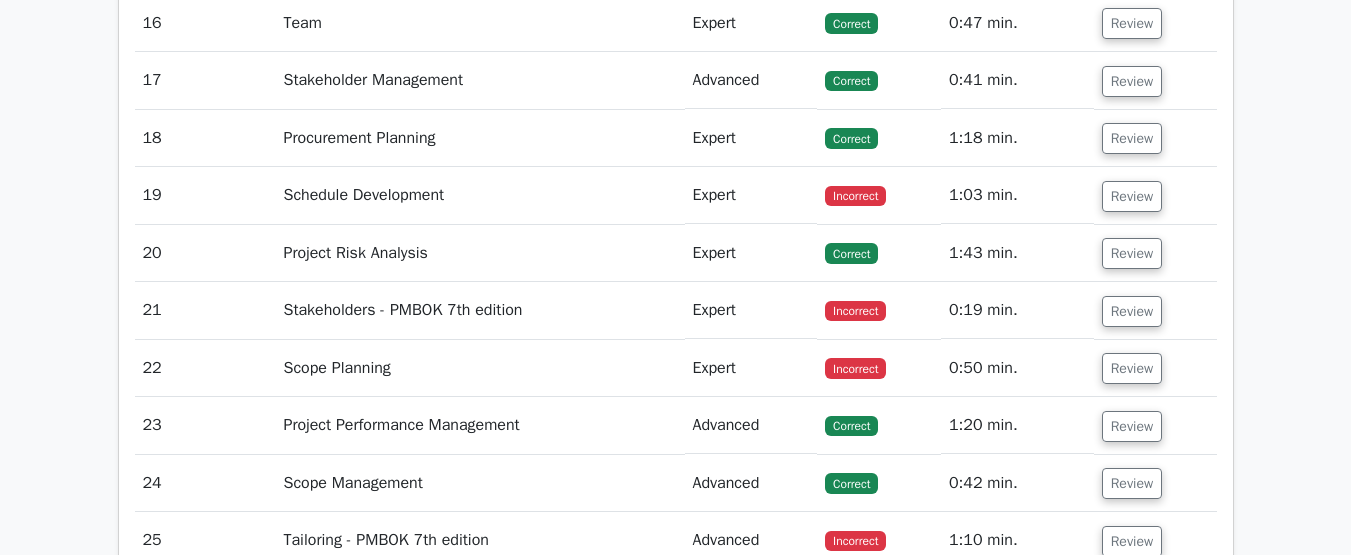 scroll, scrollTop: 5600, scrollLeft: 0, axis: vertical 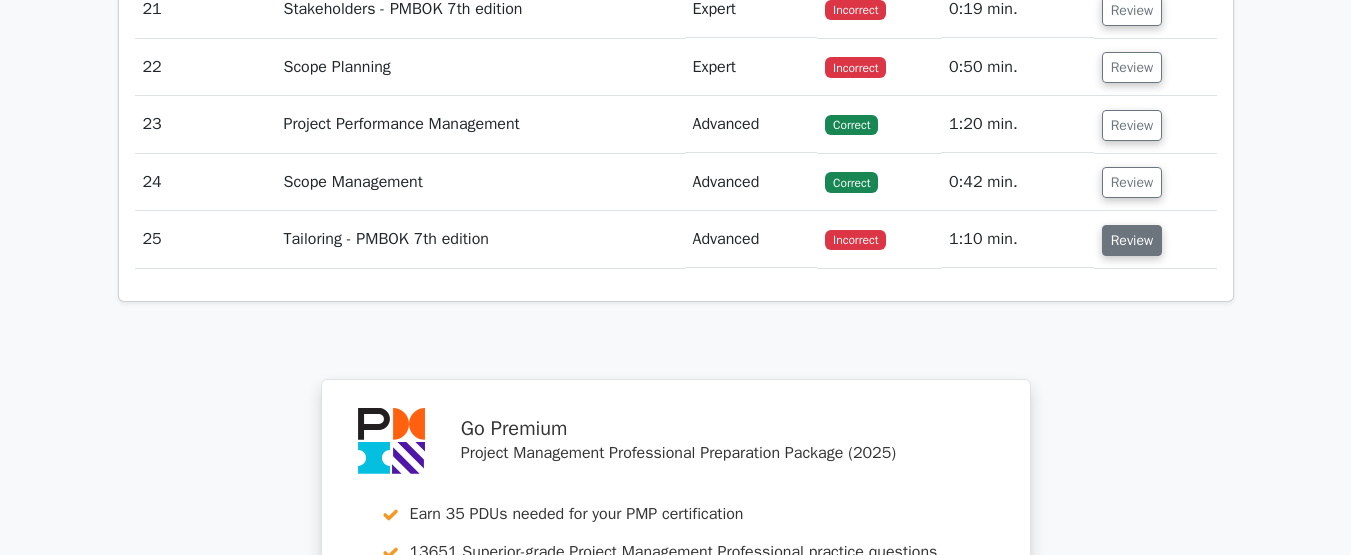 click on "Review" at bounding box center (1132, 240) 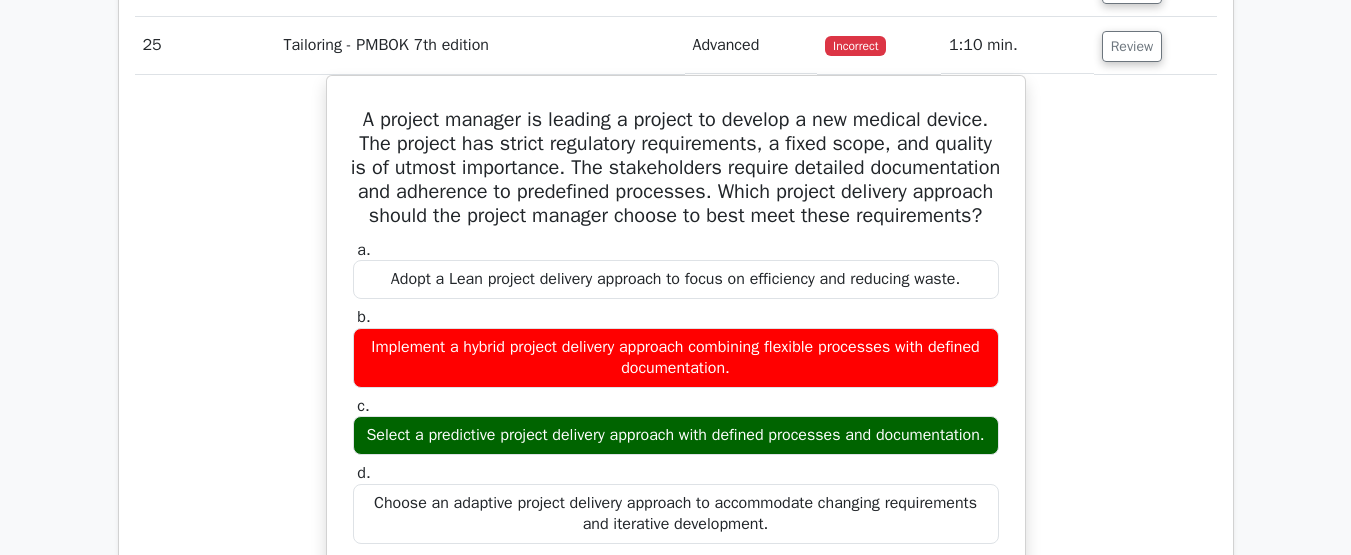 scroll, scrollTop: 5800, scrollLeft: 0, axis: vertical 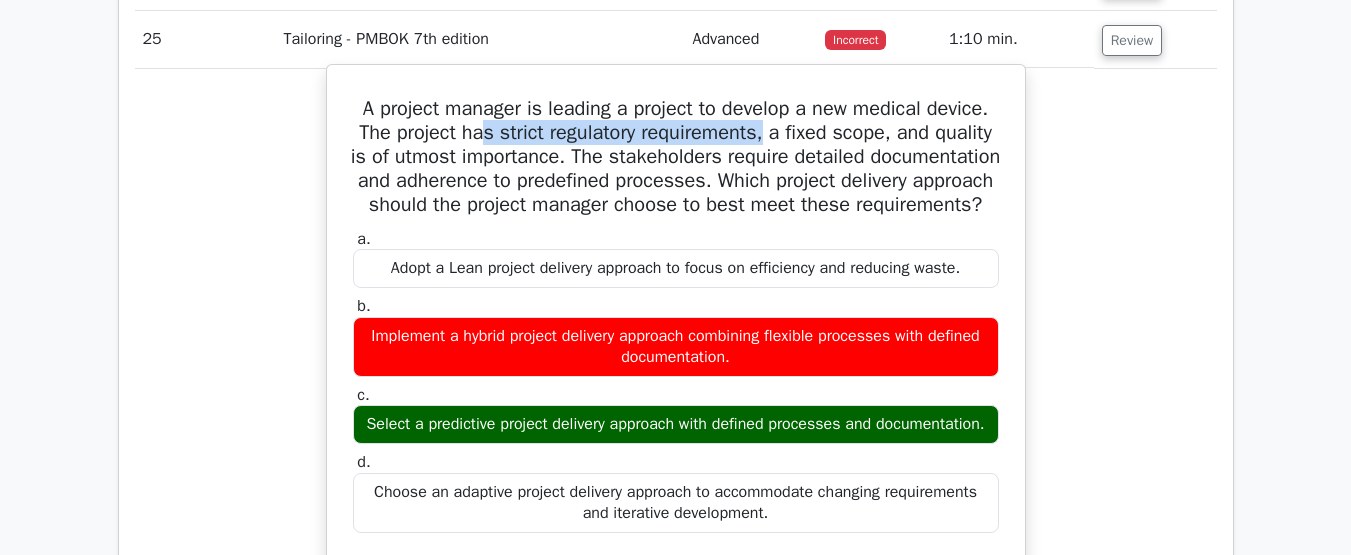 drag, startPoint x: 566, startPoint y: 156, endPoint x: 853, endPoint y: 152, distance: 287.02786 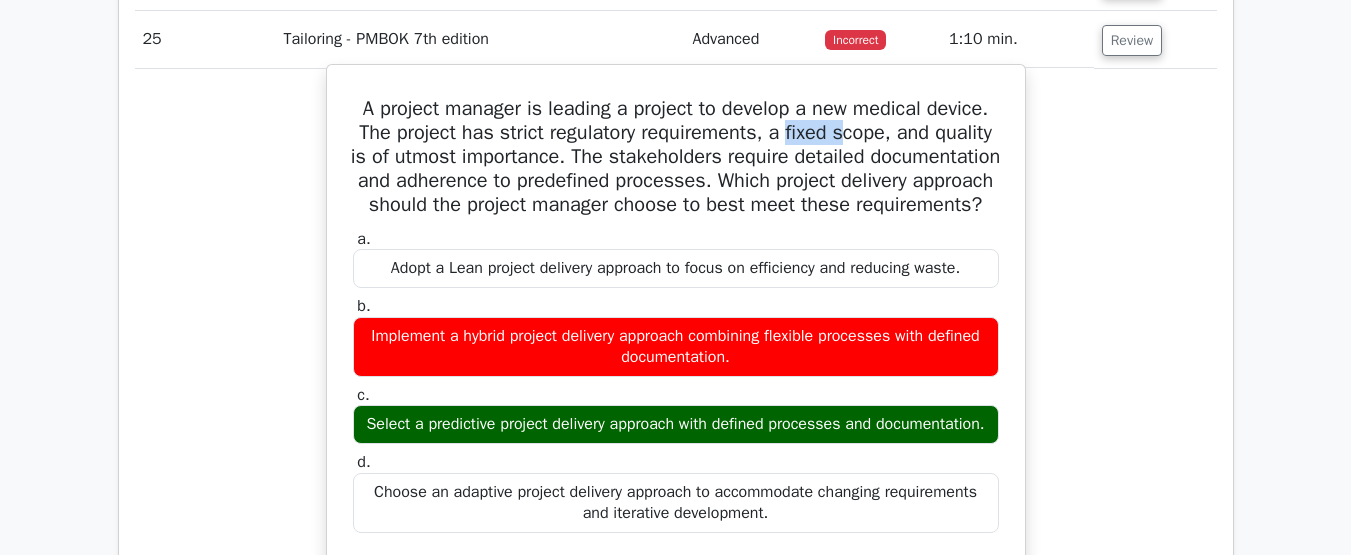 drag, startPoint x: 875, startPoint y: 153, endPoint x: 941, endPoint y: 152, distance: 66.007576 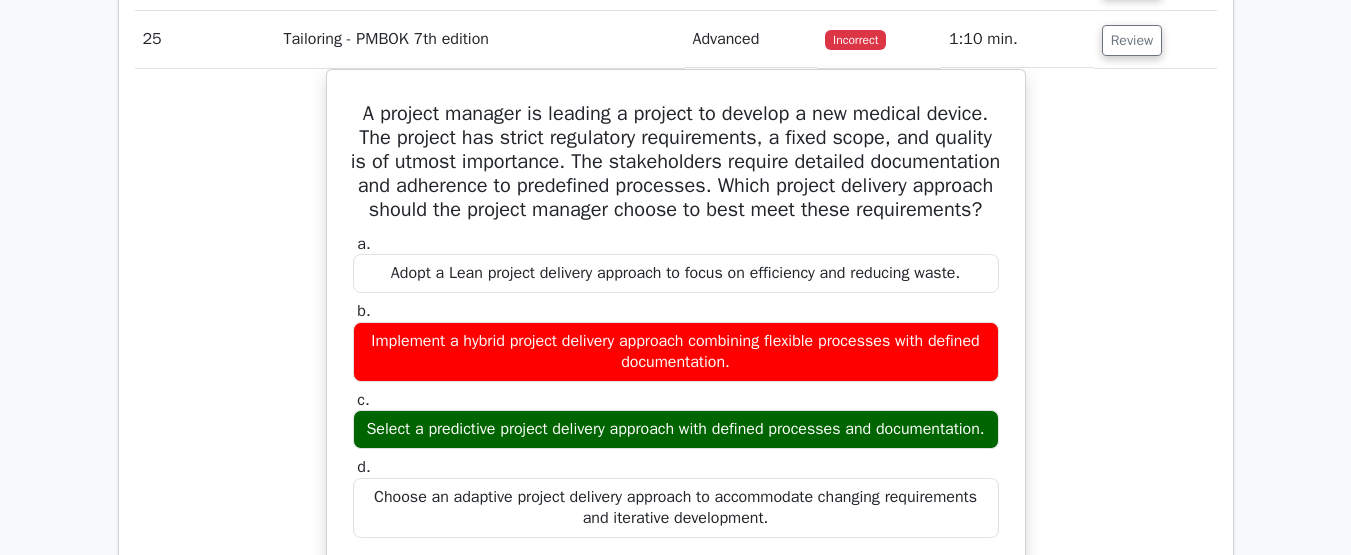 click on "A project manager is leading a project to develop a new medical device. The project has strict regulatory requirements, a fixed scope, and quality is of utmost importance. The stakeholders require detailed documentation and adherence to predefined processes. Which project delivery approach should the project manager choose to best meet these requirements?
a.
Adopt a Lean project delivery approach to focus on efficiency and reducing waste.
b. c. d." at bounding box center [676, 507] 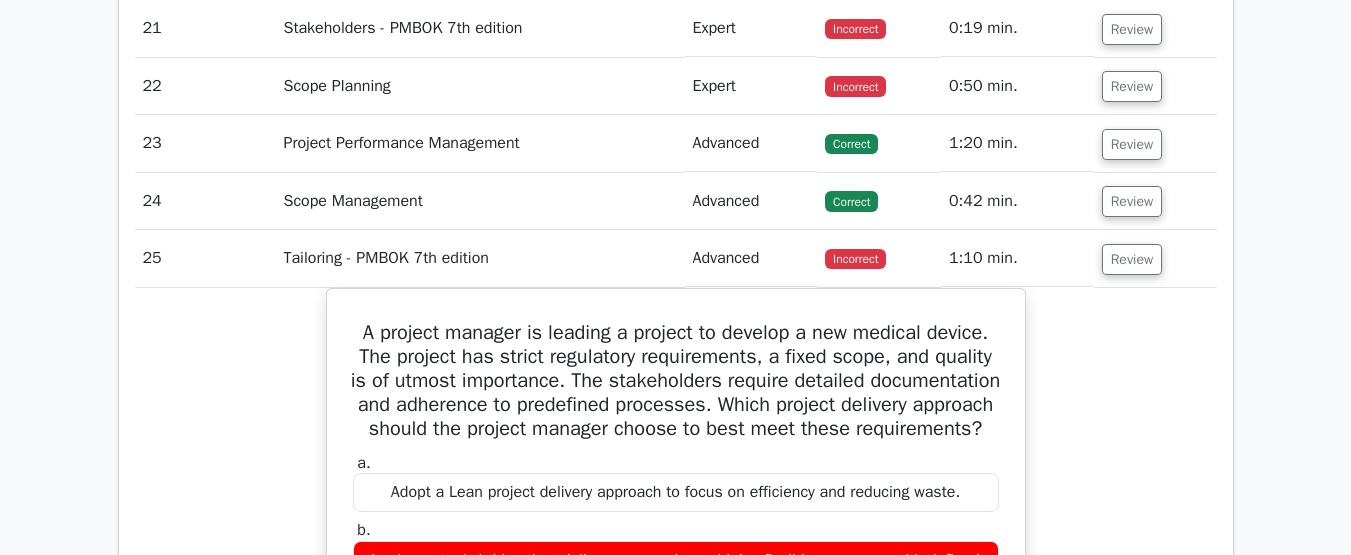 scroll, scrollTop: 5500, scrollLeft: 0, axis: vertical 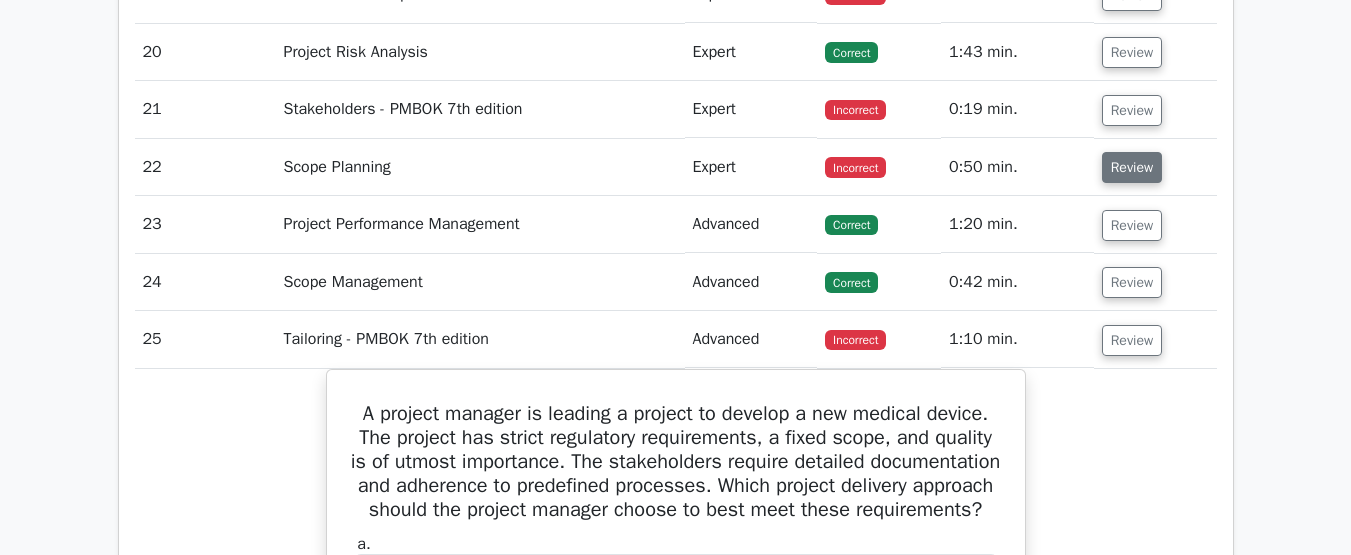 click on "Review" at bounding box center (1132, 167) 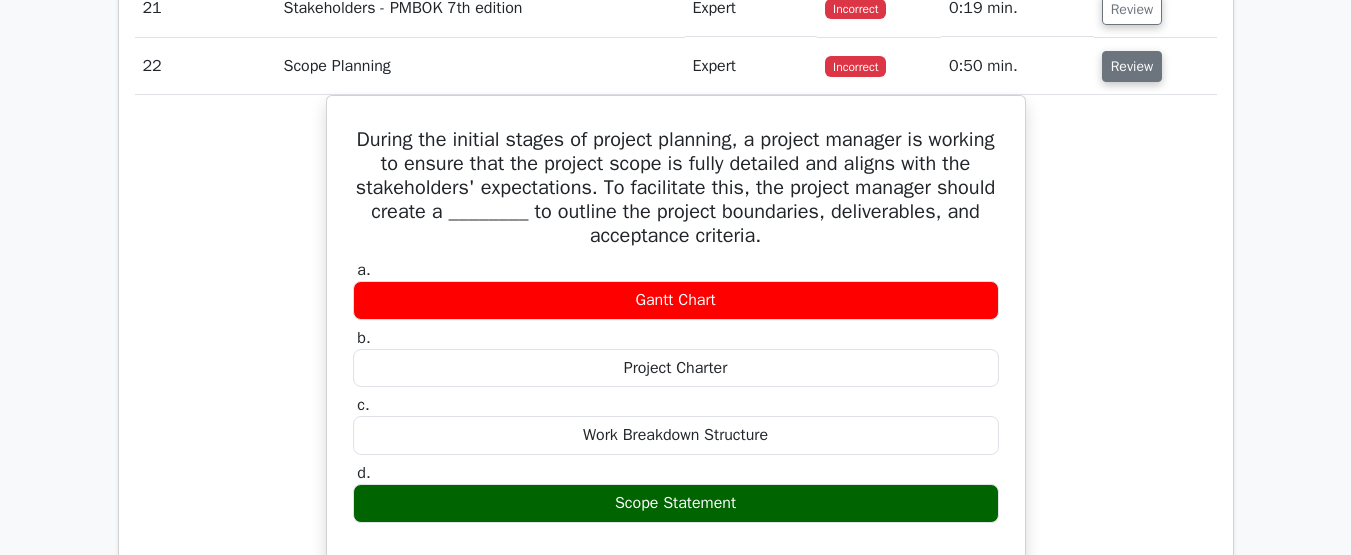scroll, scrollTop: 5600, scrollLeft: 0, axis: vertical 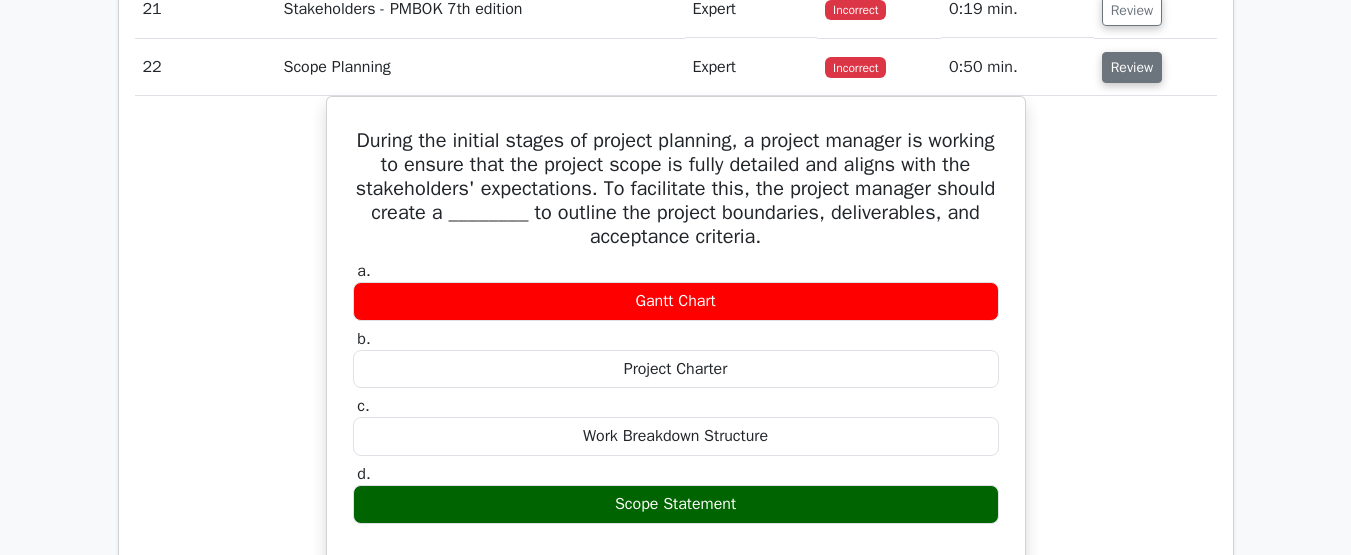 click on "Review" at bounding box center [1132, 67] 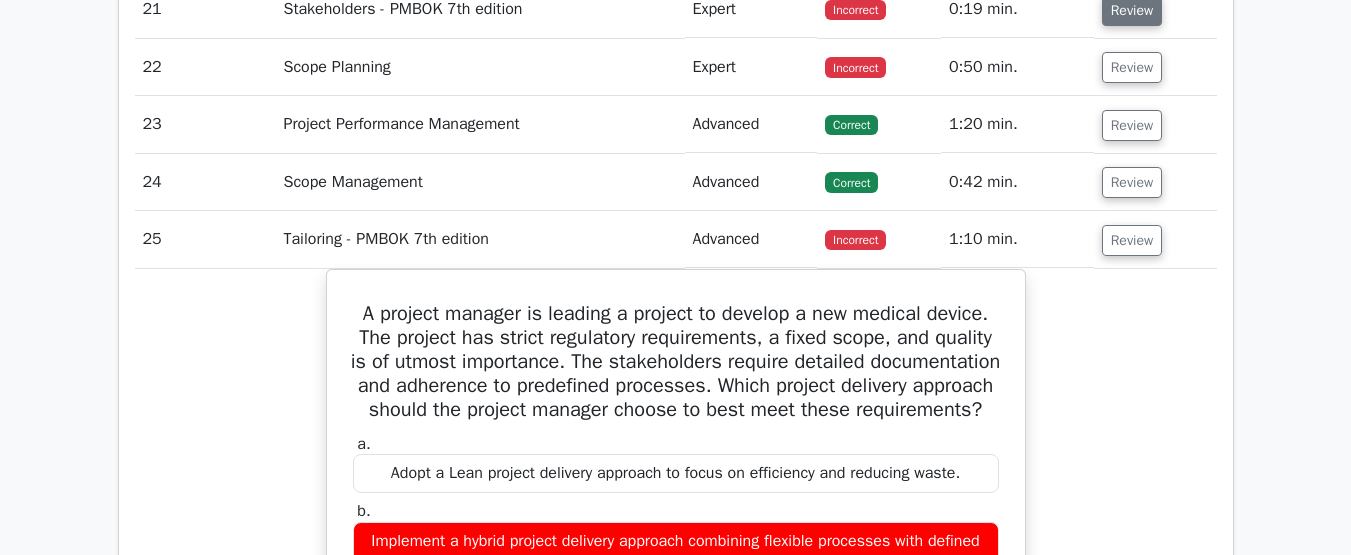 click on "Review" at bounding box center [1132, 10] 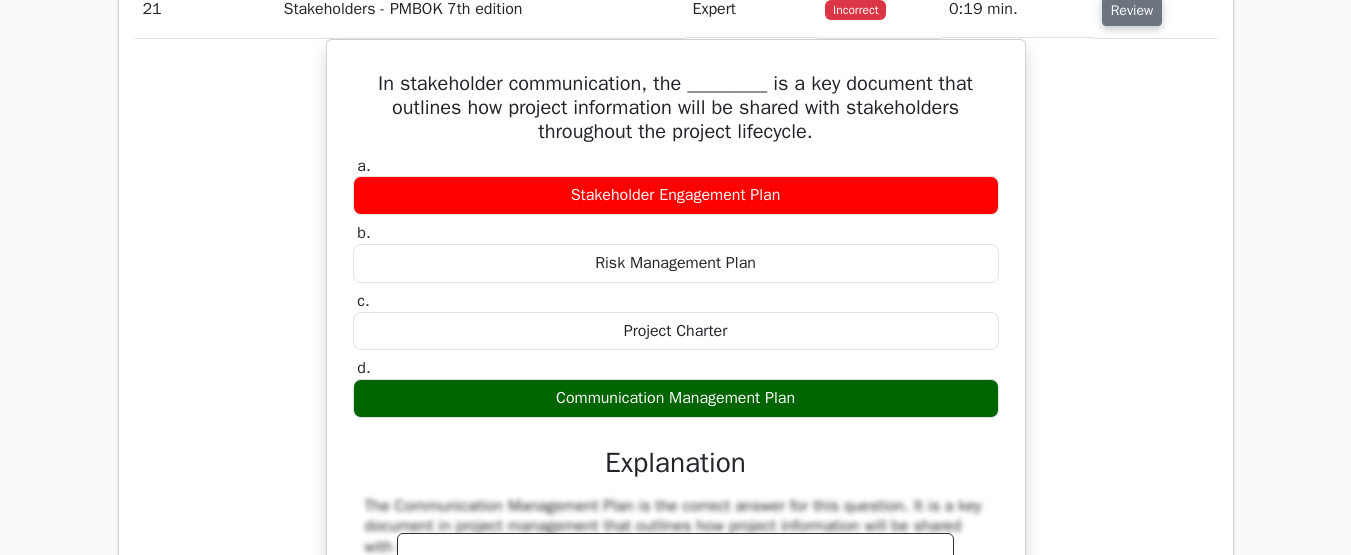 click on "Review" at bounding box center (1132, 10) 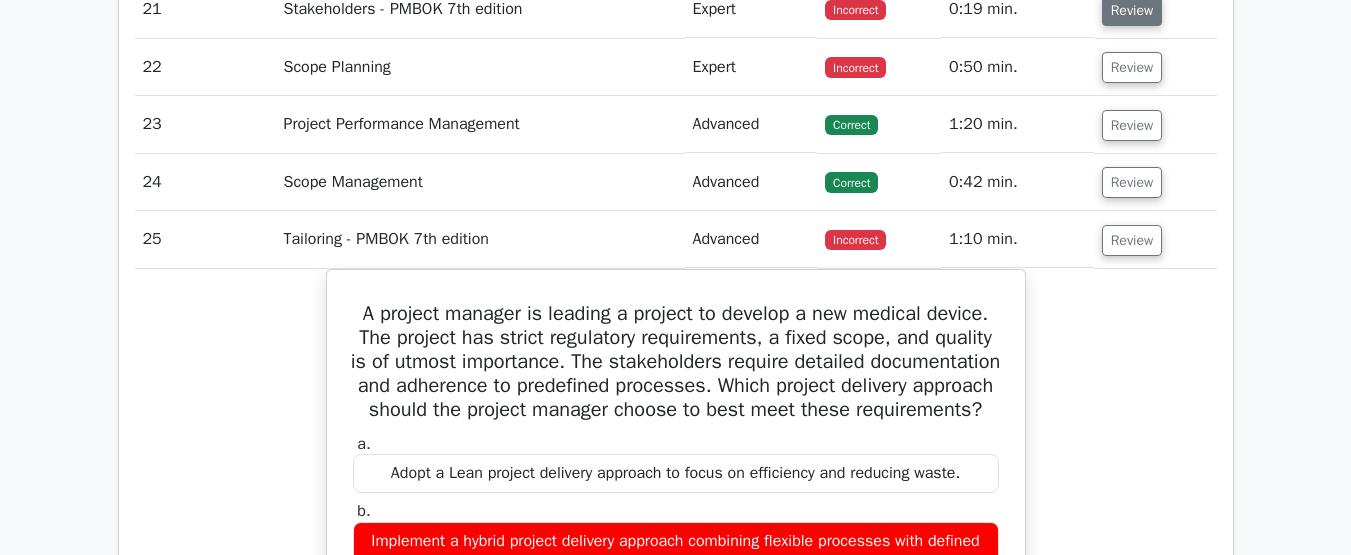 click on "Review" at bounding box center (1132, 10) 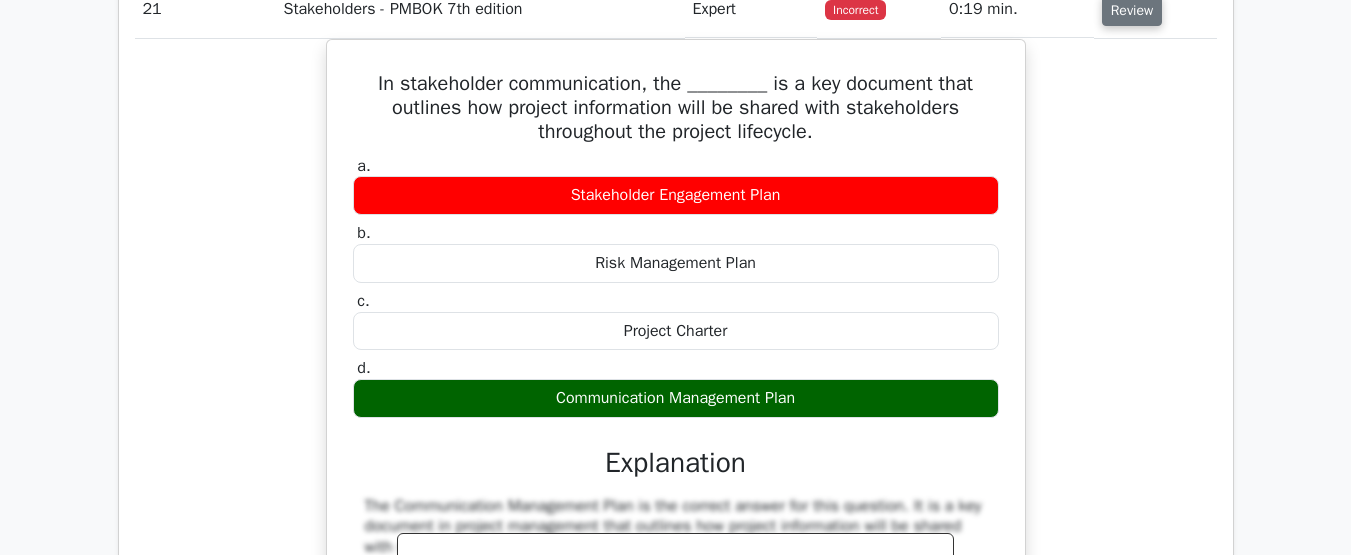 click on "Review" at bounding box center [1132, 10] 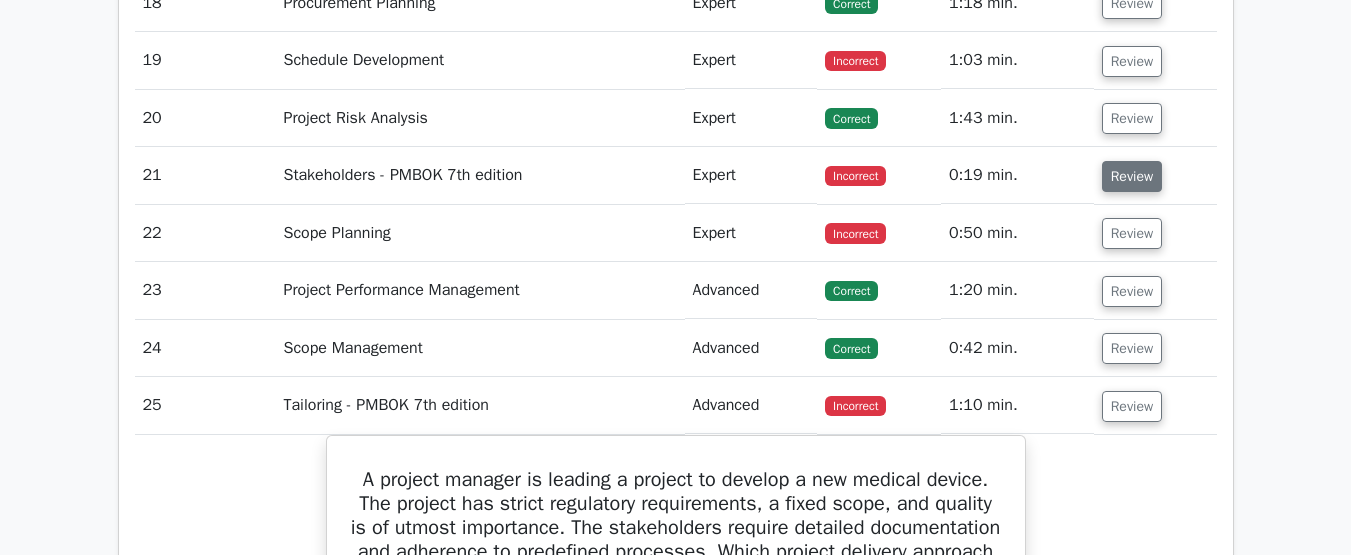 scroll, scrollTop: 5400, scrollLeft: 0, axis: vertical 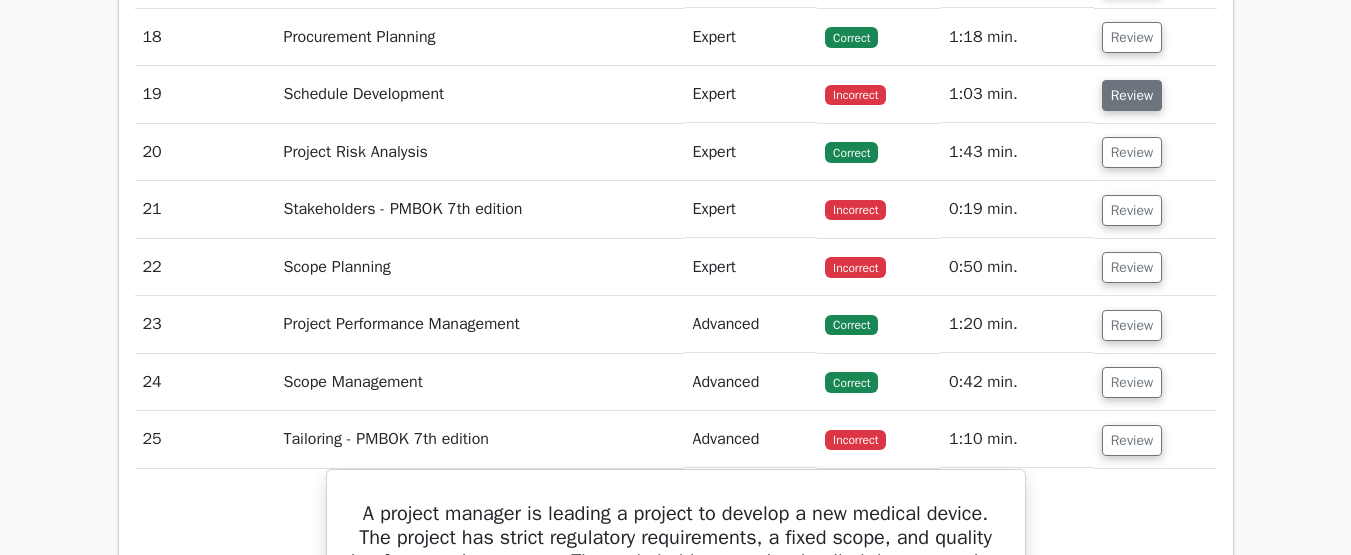 click on "Review" at bounding box center [1132, 95] 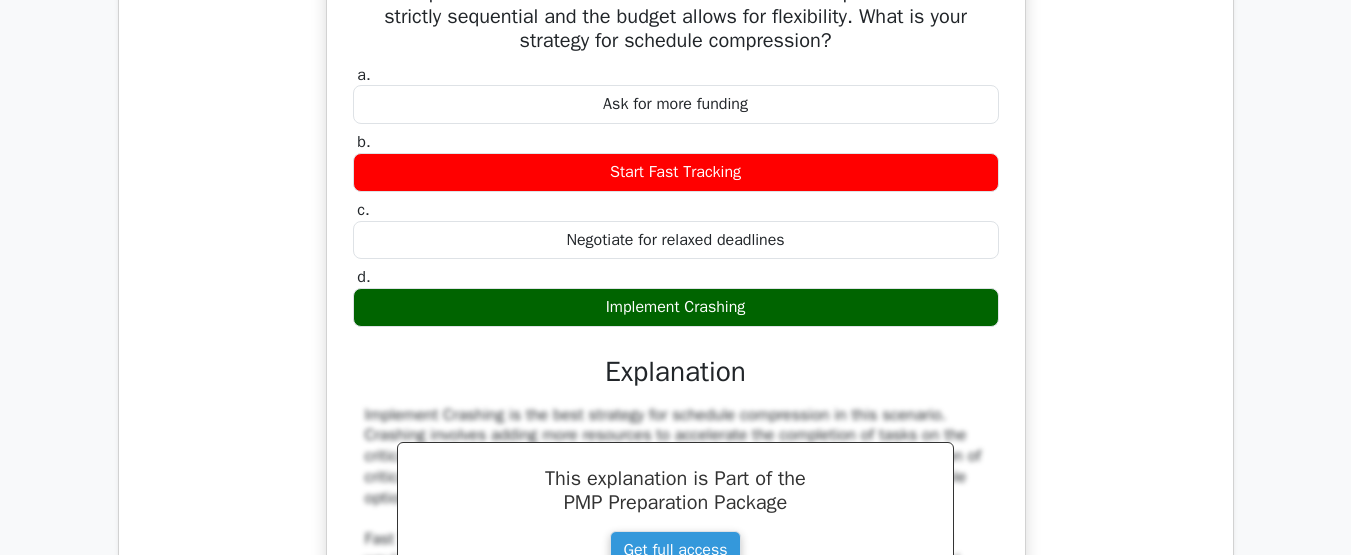 scroll, scrollTop: 5400, scrollLeft: 0, axis: vertical 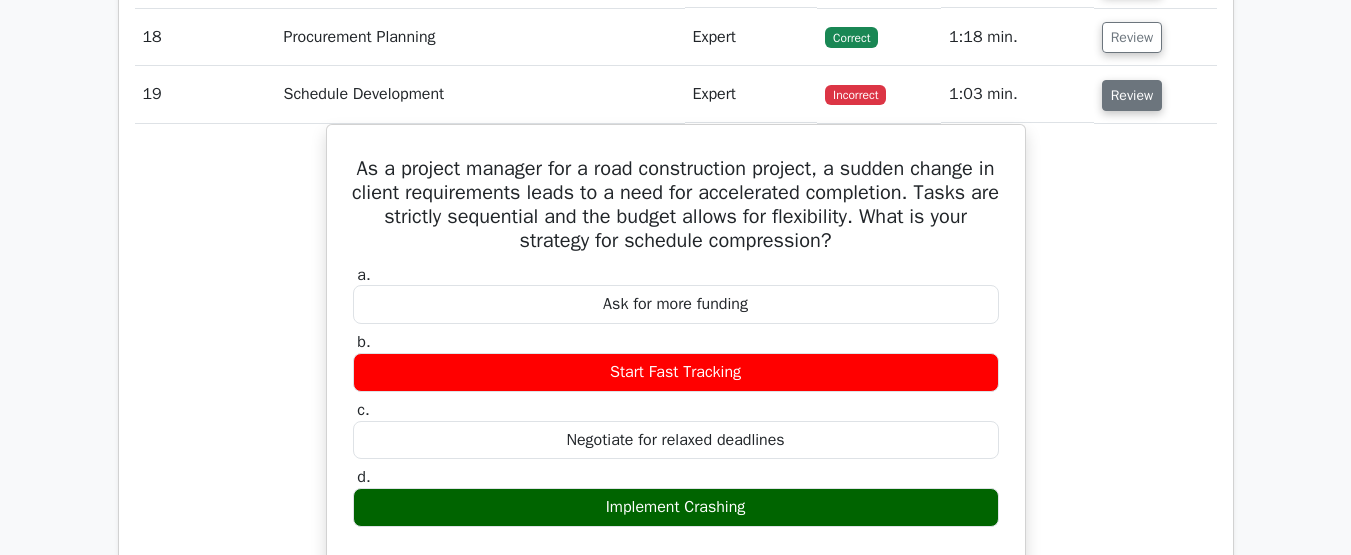 click on "Review" at bounding box center (1132, 95) 